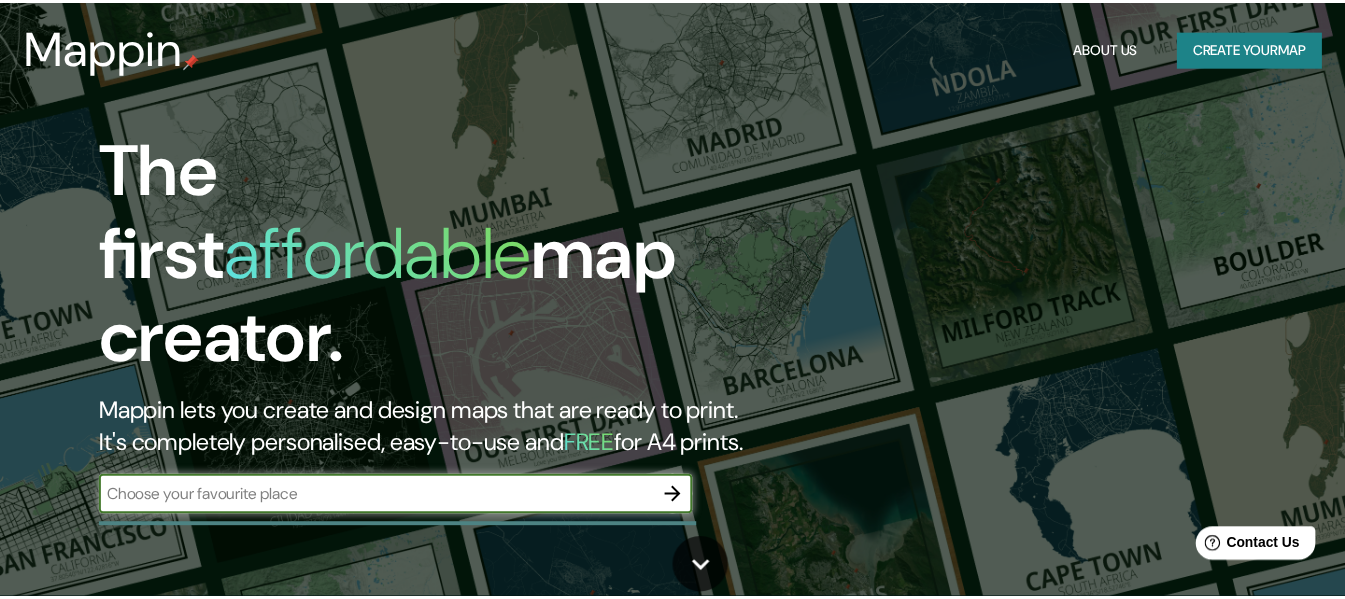 scroll, scrollTop: 0, scrollLeft: 0, axis: both 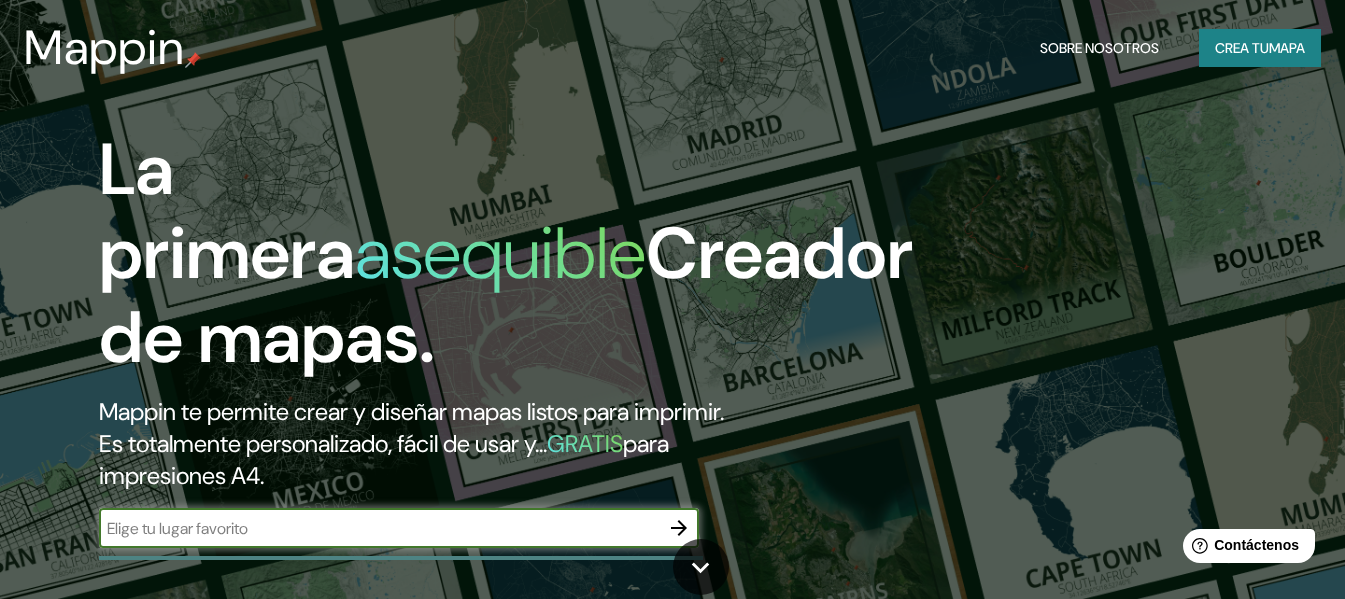 click at bounding box center (379, 528) 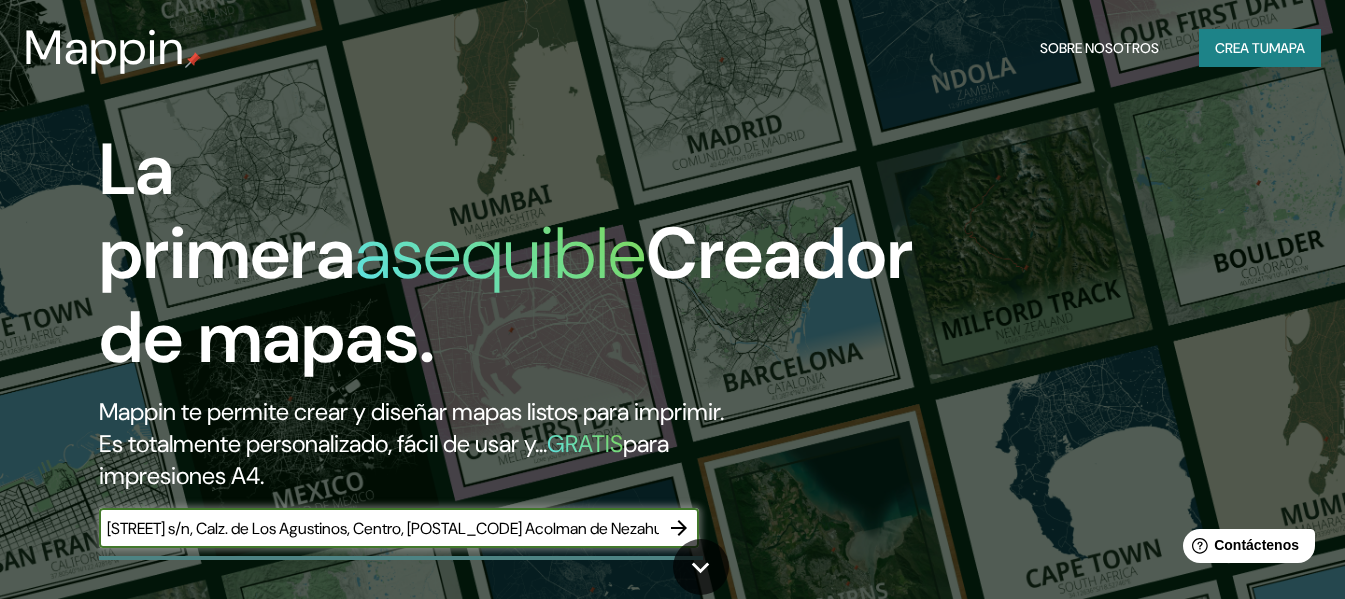 scroll, scrollTop: 0, scrollLeft: 68, axis: horizontal 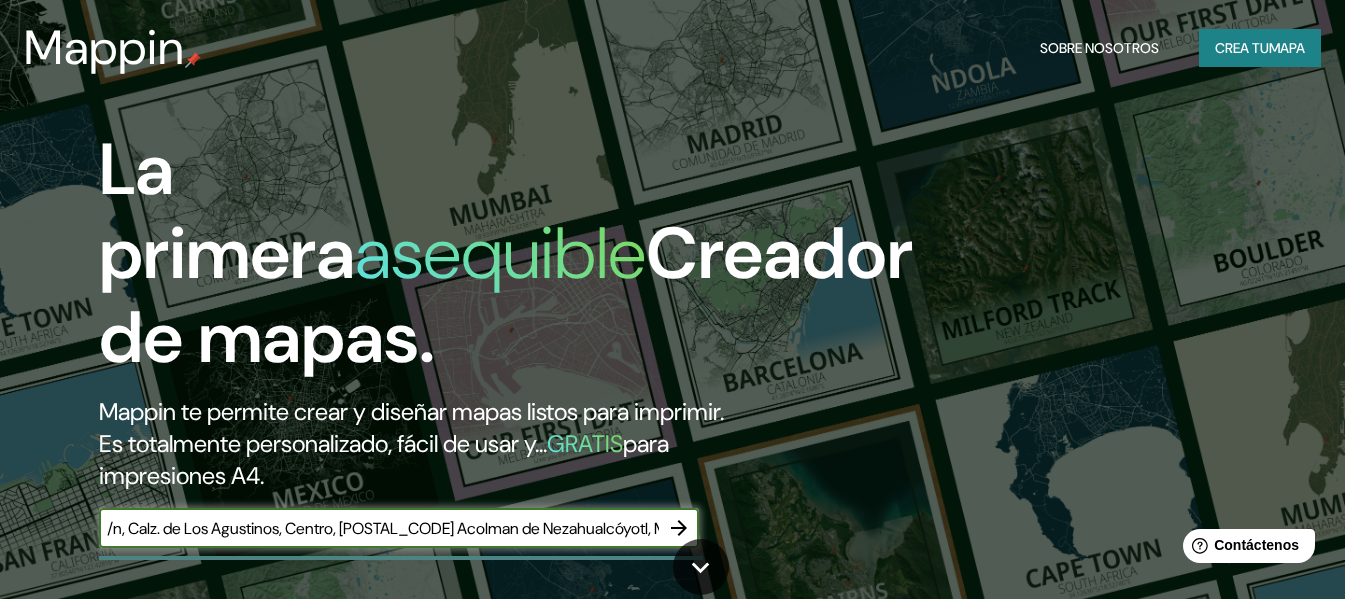 type on "[STREET] s/n, Calz. de Los Agustinos, Centro, [POSTAL_CODE] Acolman de Nezahualcóyotl, Méx." 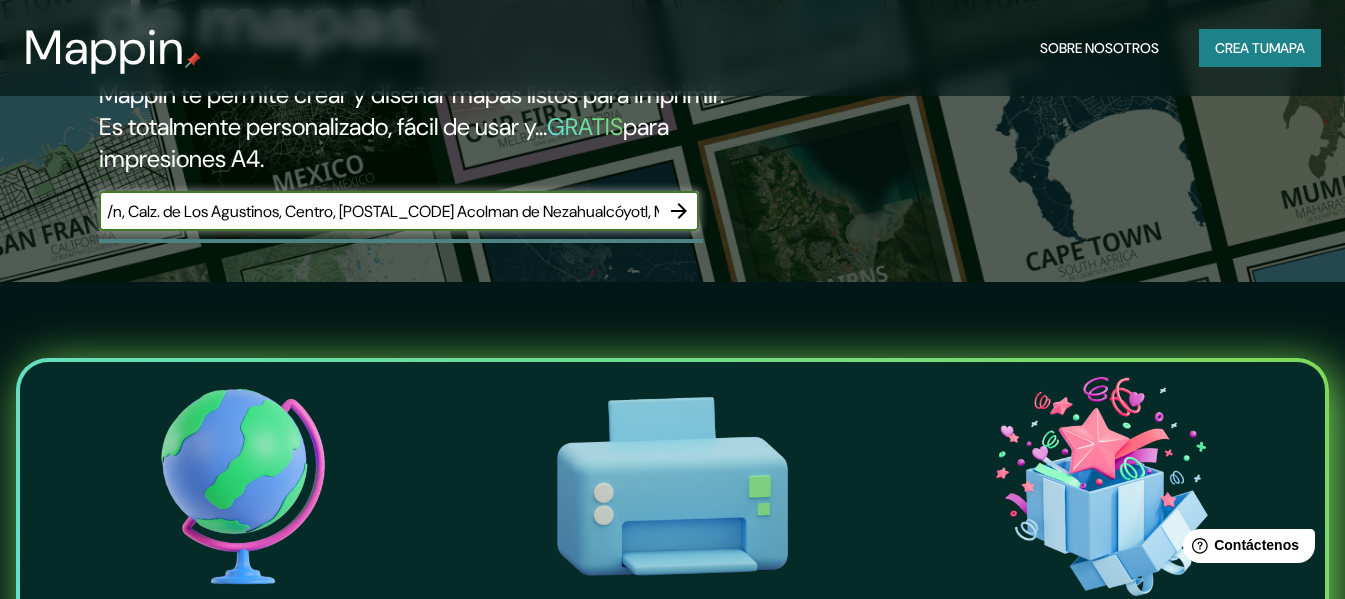 scroll, scrollTop: 200, scrollLeft: 0, axis: vertical 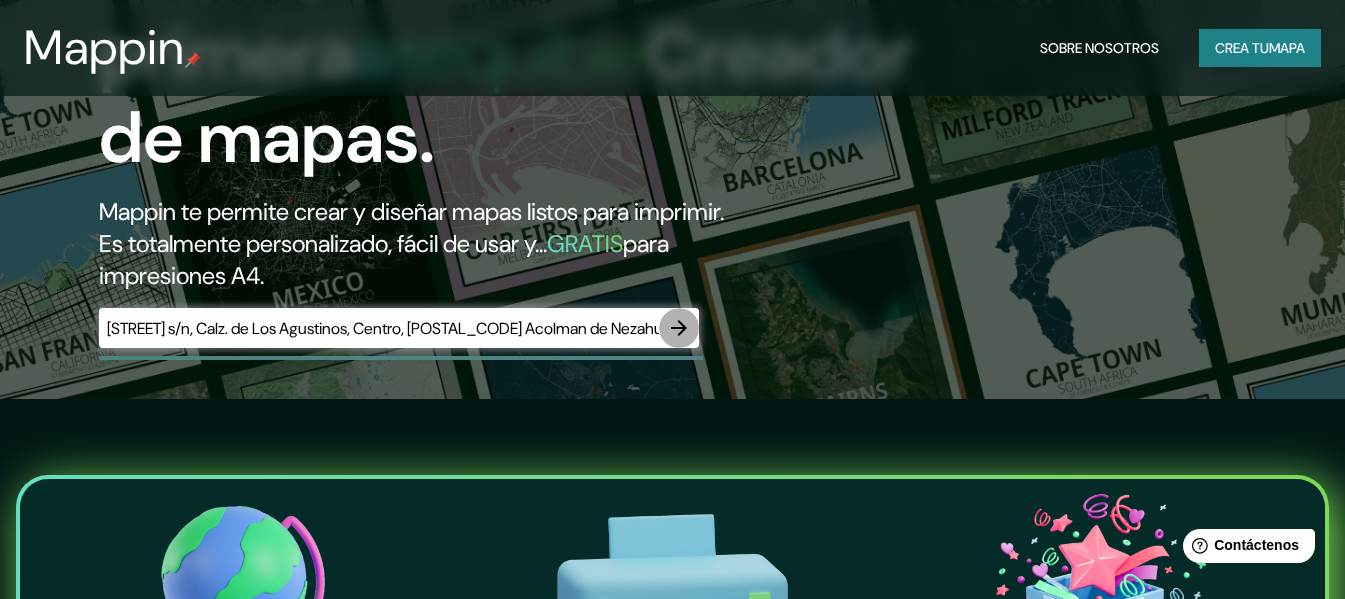 click 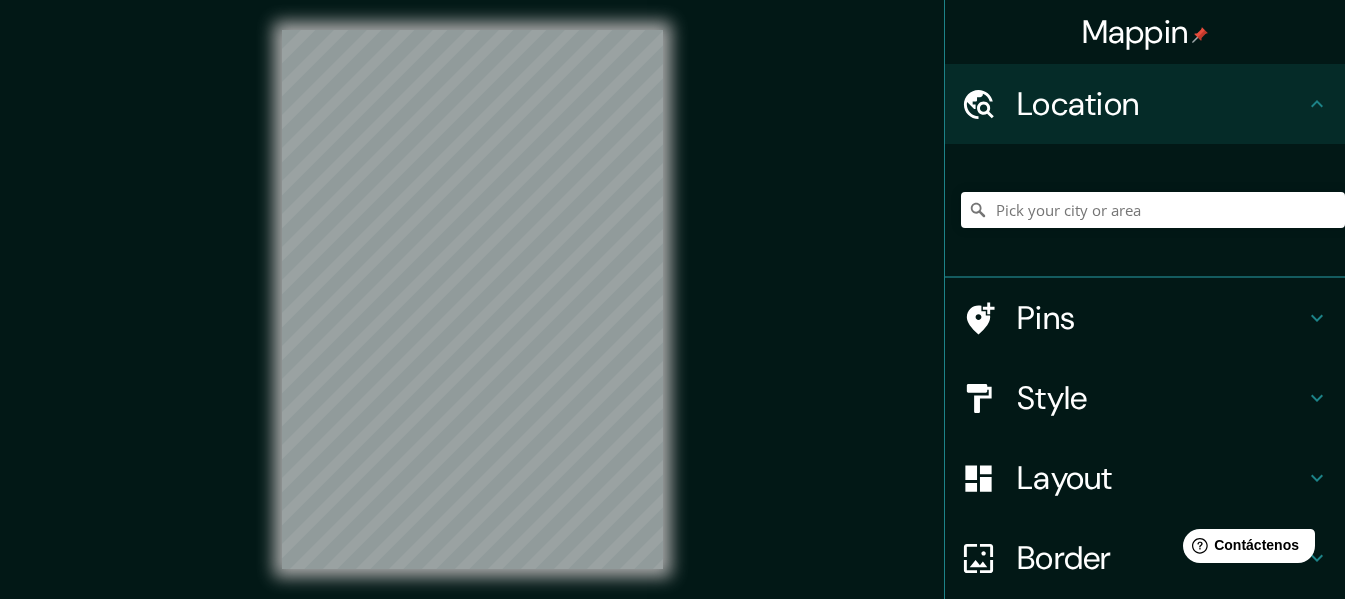 scroll, scrollTop: 0, scrollLeft: 0, axis: both 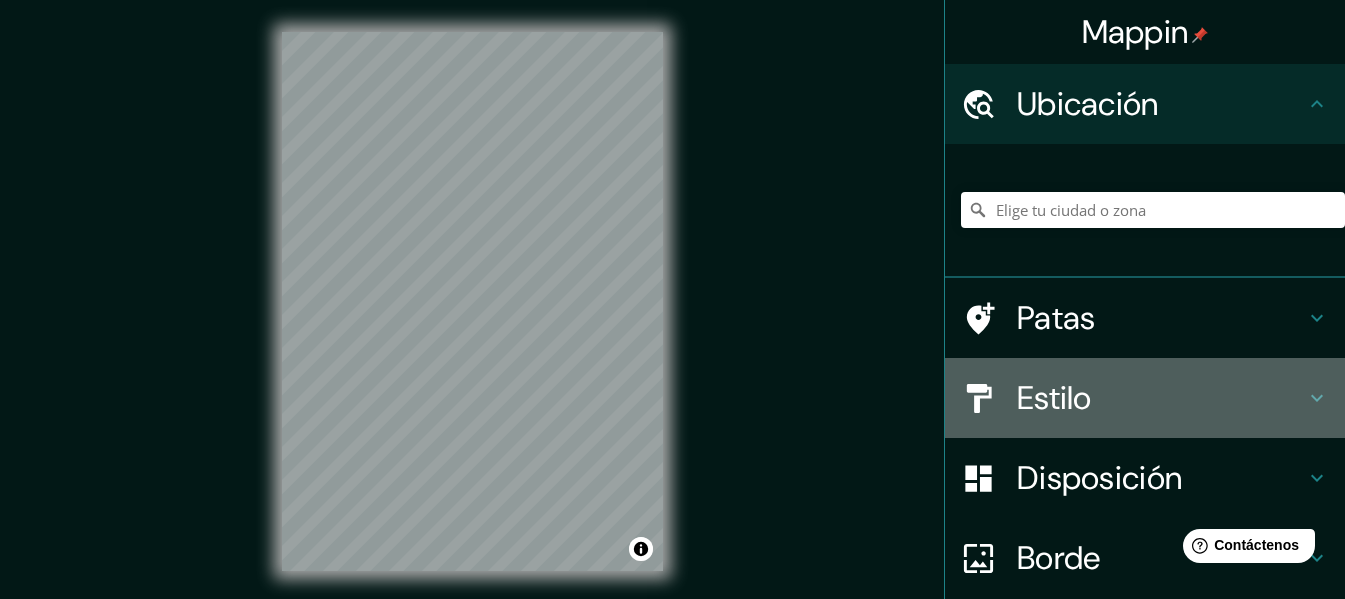 click on "Estilo" at bounding box center (1054, 398) 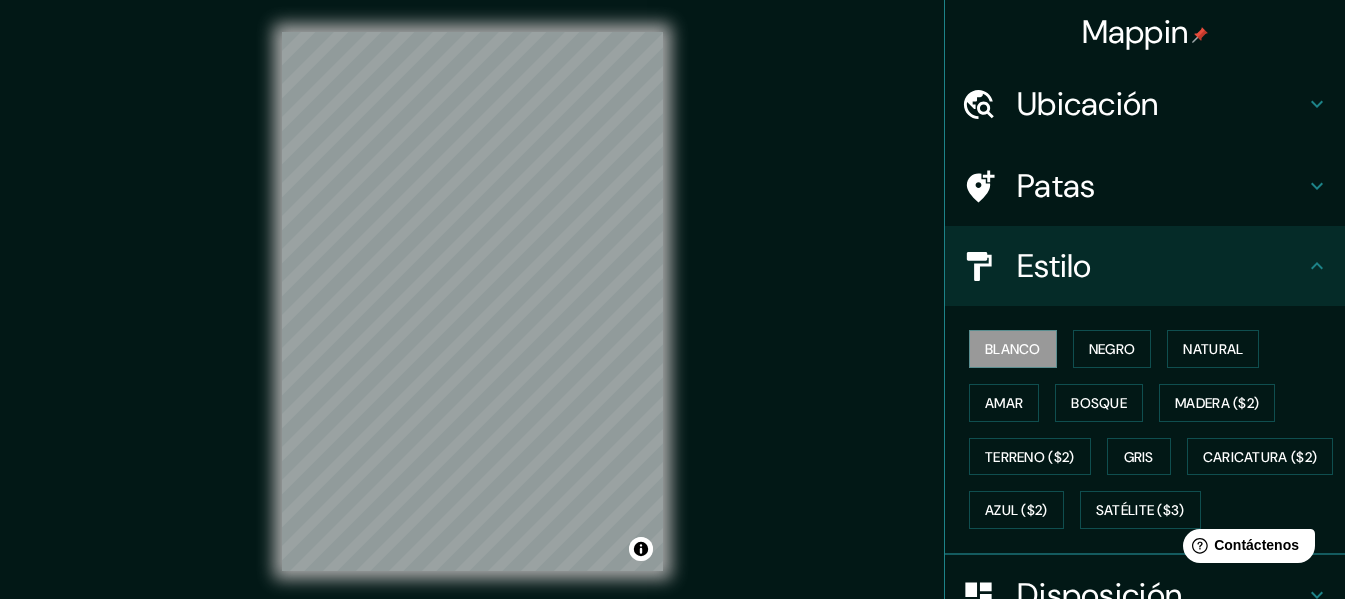 click on "Blanco Negro Natural Amar Bosque Madera ($2) Terreno ($2) Gris Caricatura ($2) Azul ($2) Satélite ($3)" at bounding box center [1153, 429] 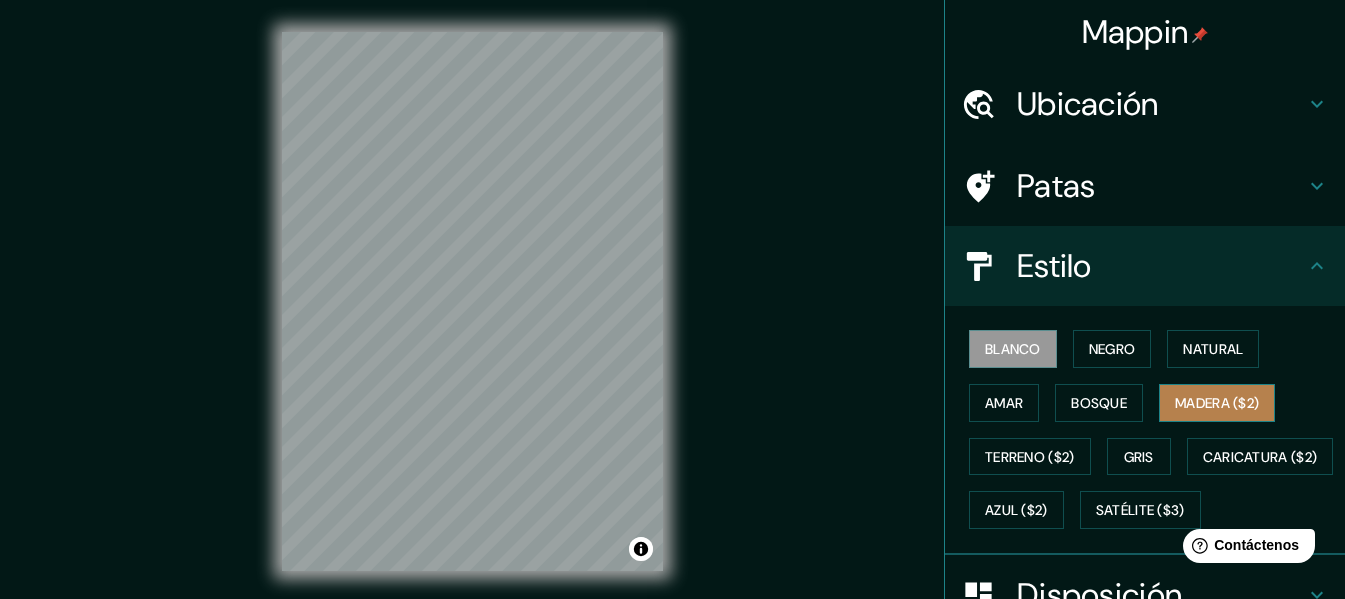 click on "Madera ($2)" at bounding box center (1217, 403) 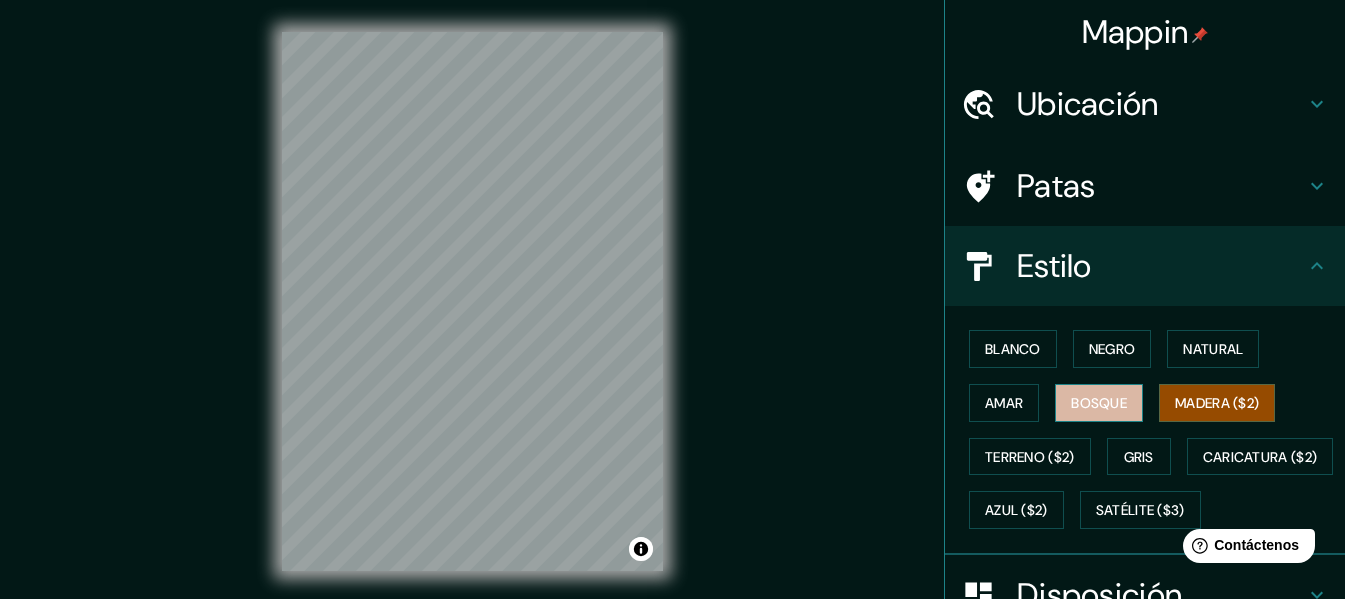 click on "Bosque" at bounding box center [1099, 403] 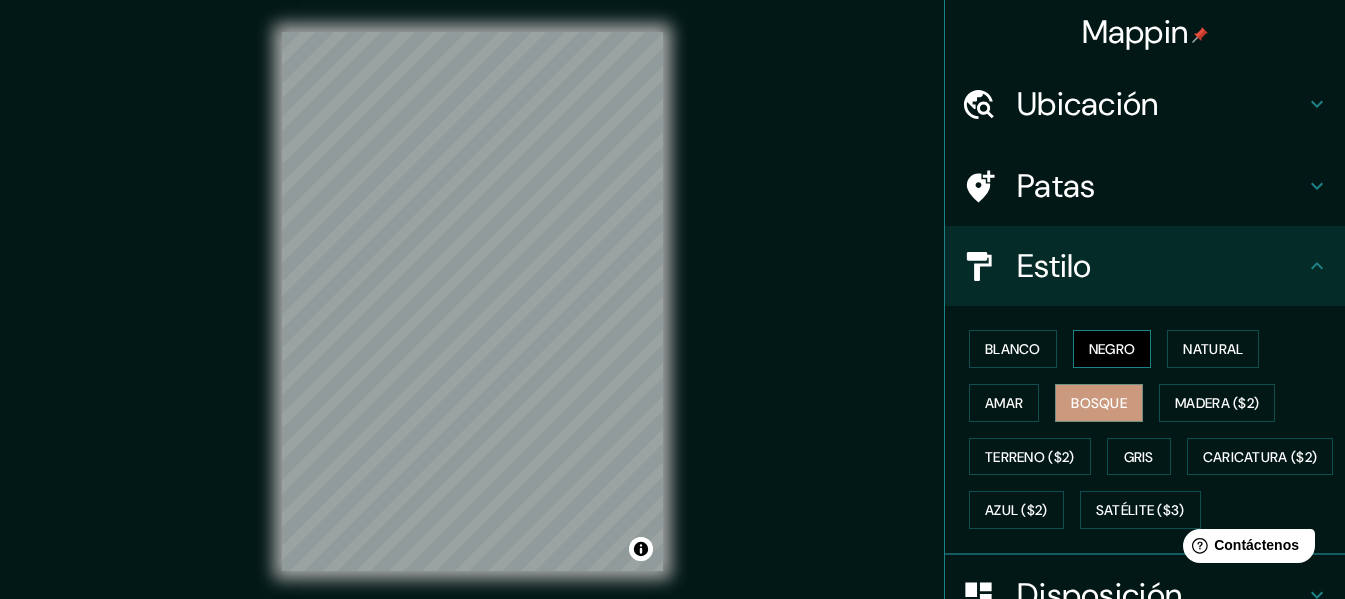 click on "Negro" at bounding box center (1112, 349) 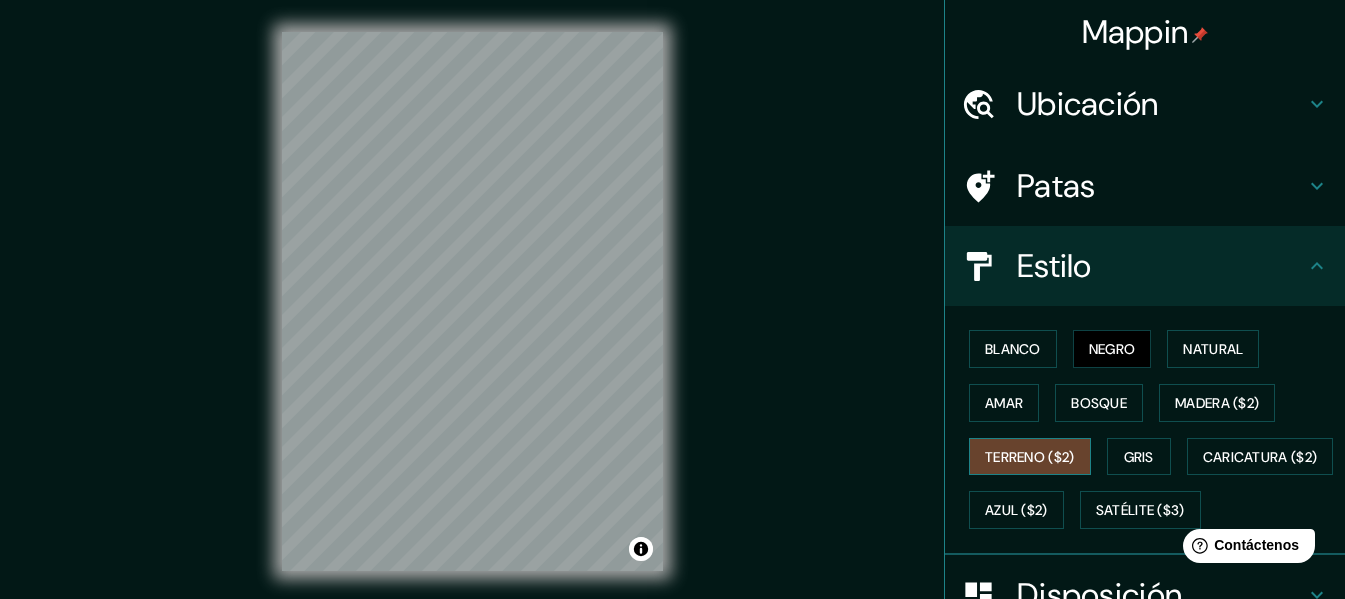 click on "Terreno ($2)" at bounding box center (1030, 457) 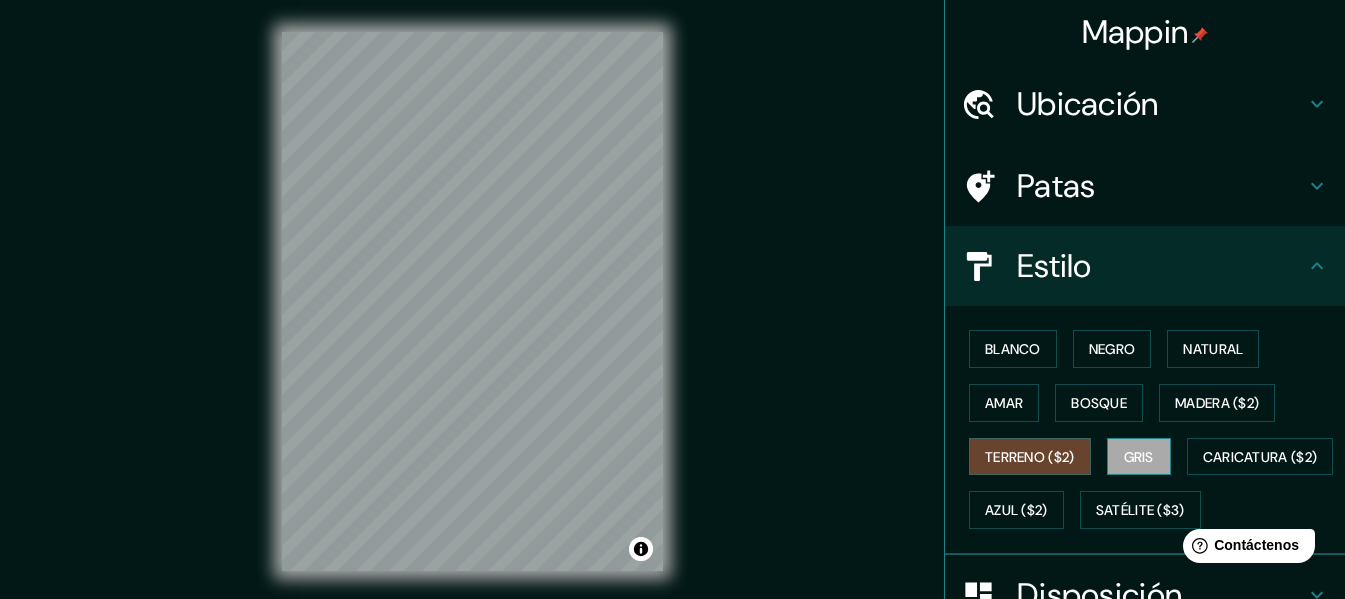 click on "Gris" at bounding box center (1139, 457) 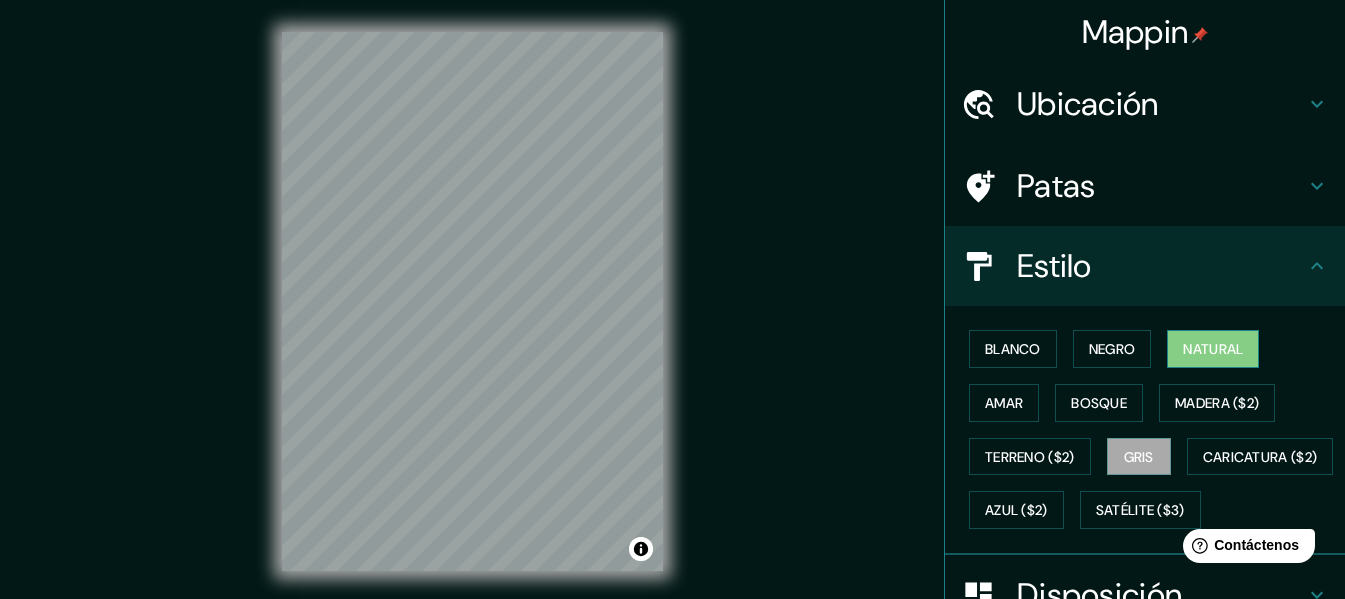 click on "Natural" at bounding box center [1213, 349] 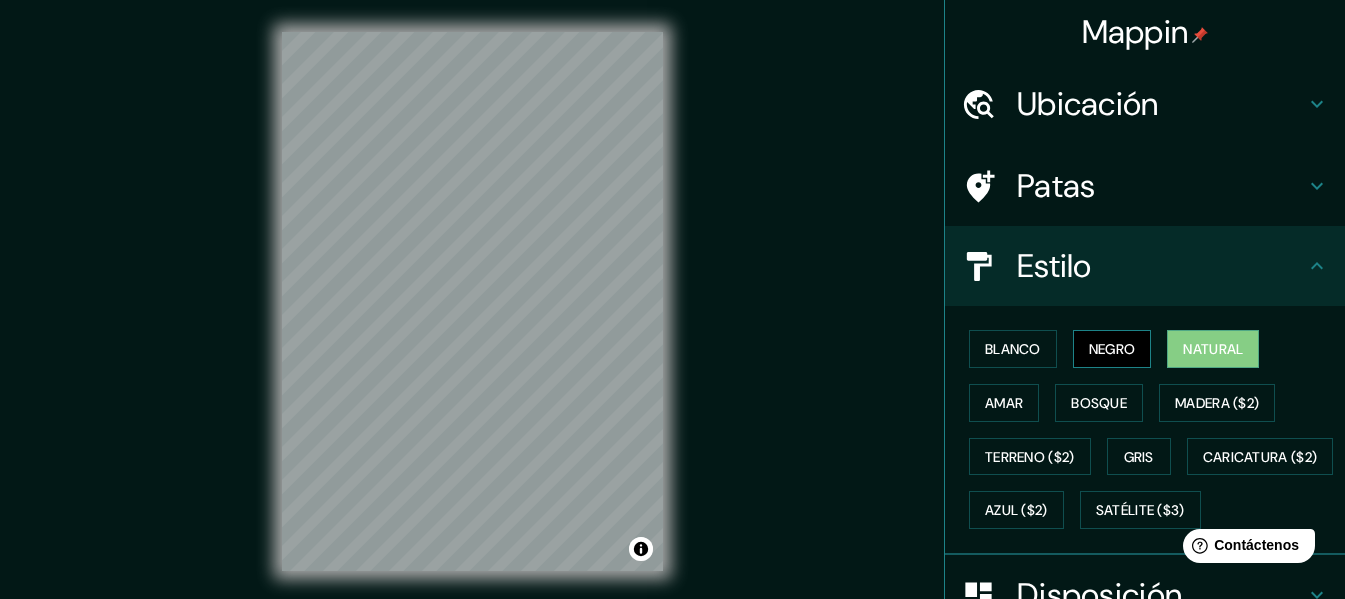 click on "Negro" at bounding box center [1112, 349] 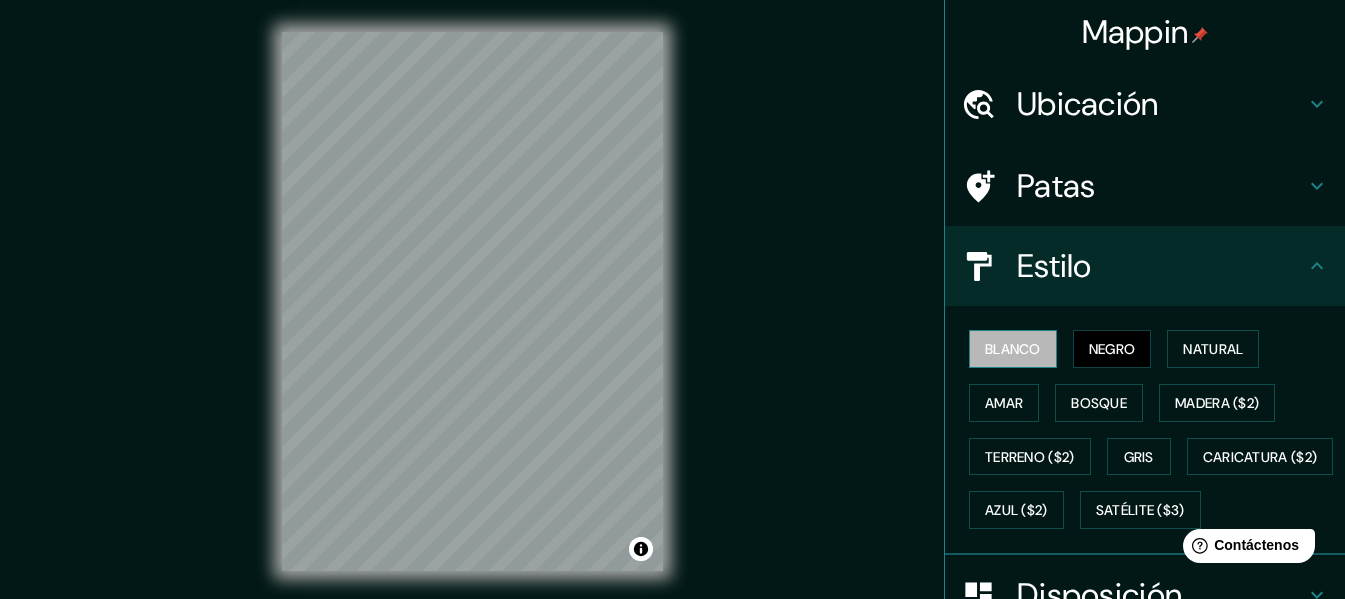 click on "Blanco" at bounding box center (1013, 349) 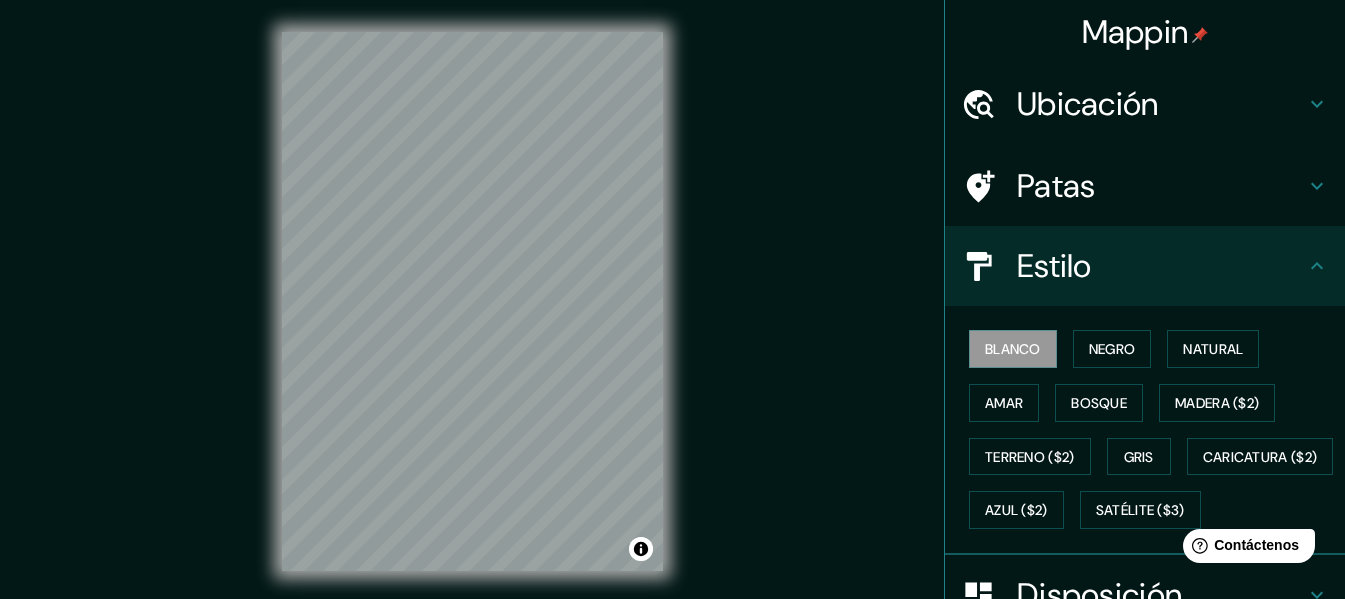 click on "Blanco Negro Natural Amar Bosque Madera ($2) Terreno ($2) Gris Caricatura ($2) Azul ($2) Satélite ($3)" at bounding box center (1153, 429) 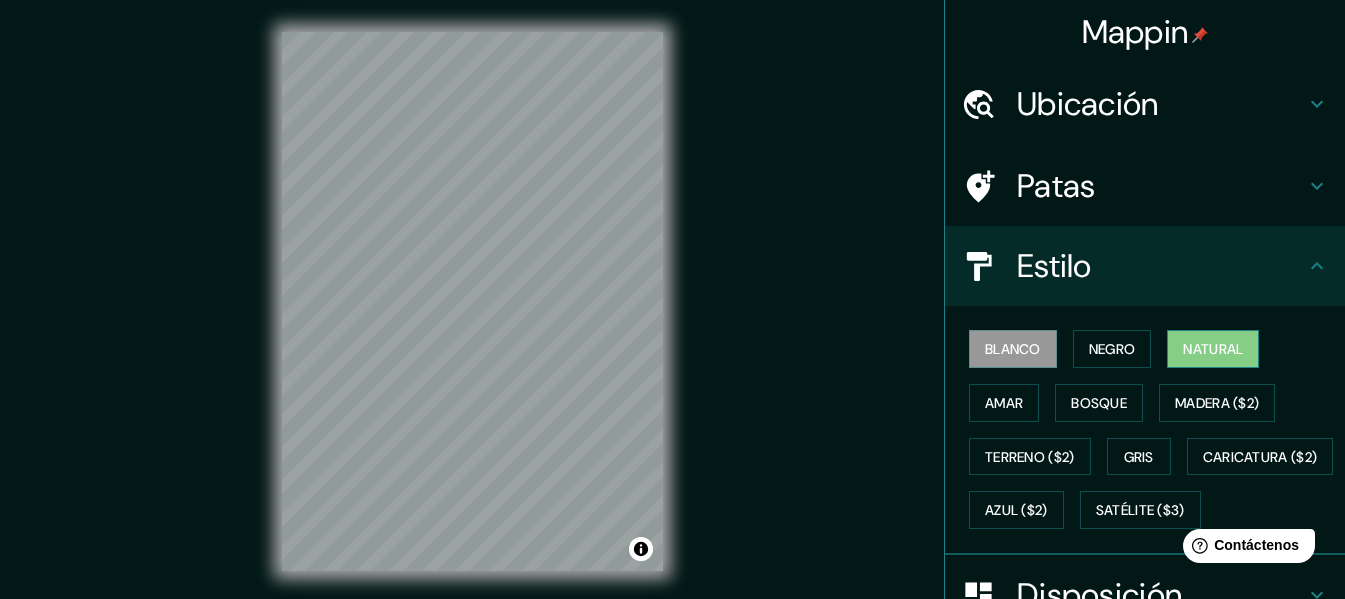 click on "Natural" at bounding box center (1213, 349) 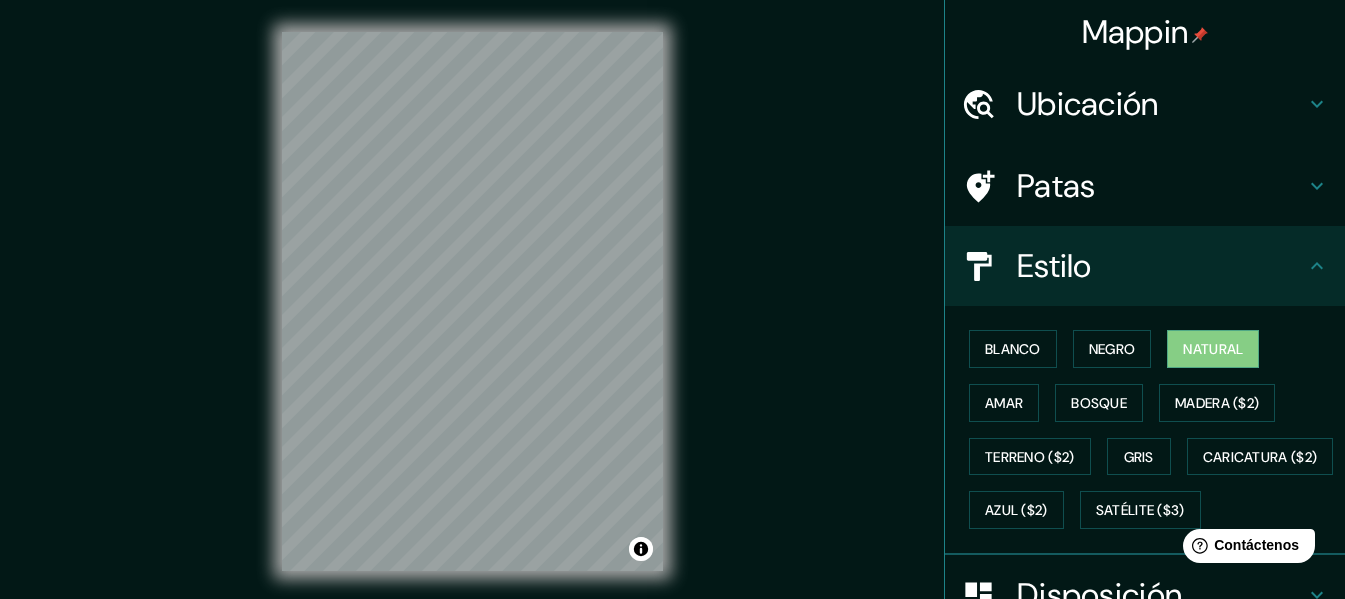 click on "Patas" at bounding box center [1145, 186] 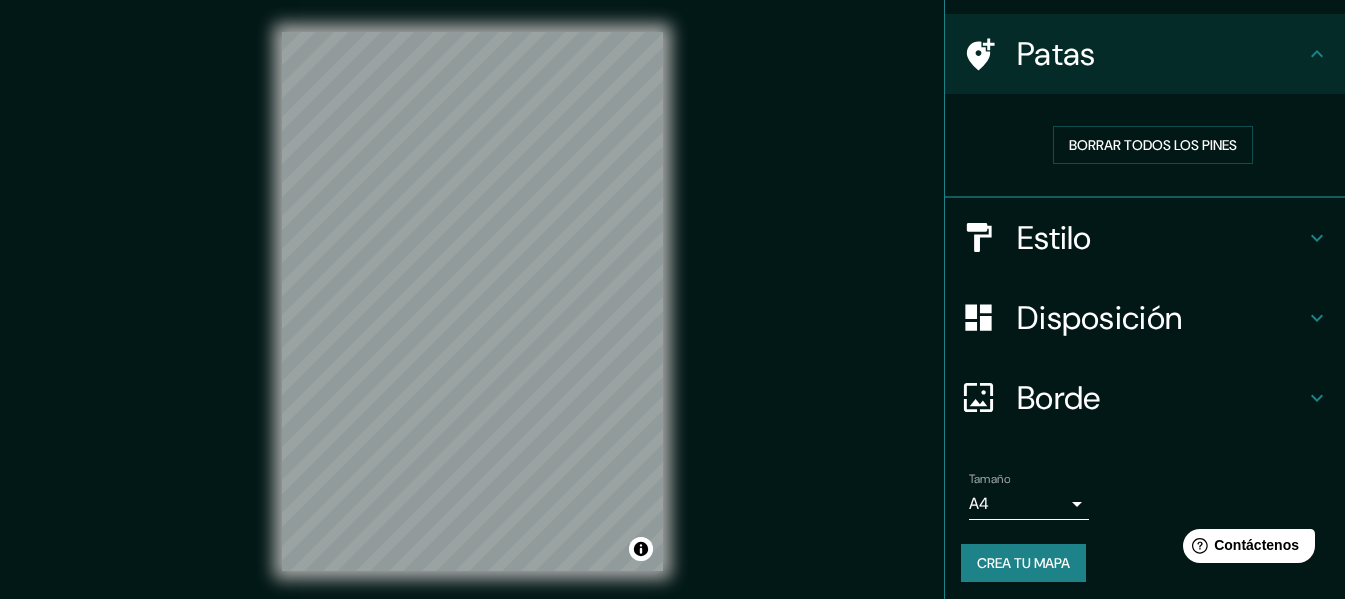 scroll, scrollTop: 138, scrollLeft: 0, axis: vertical 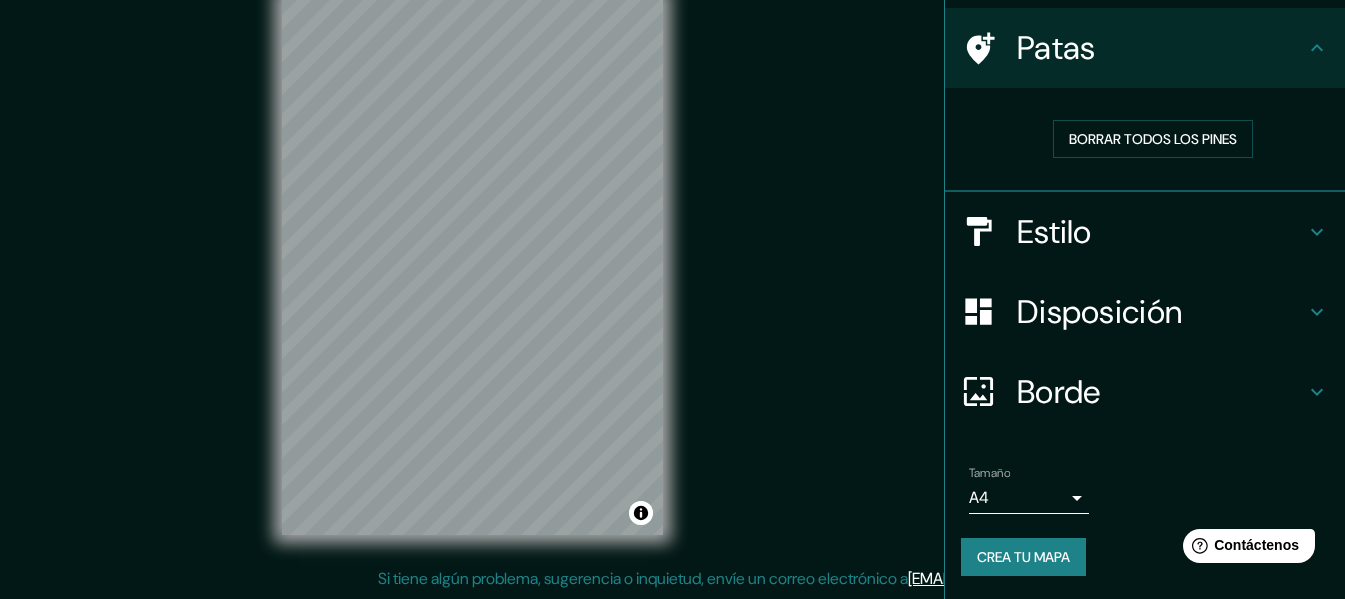 click on "Estilo" at bounding box center [1054, 232] 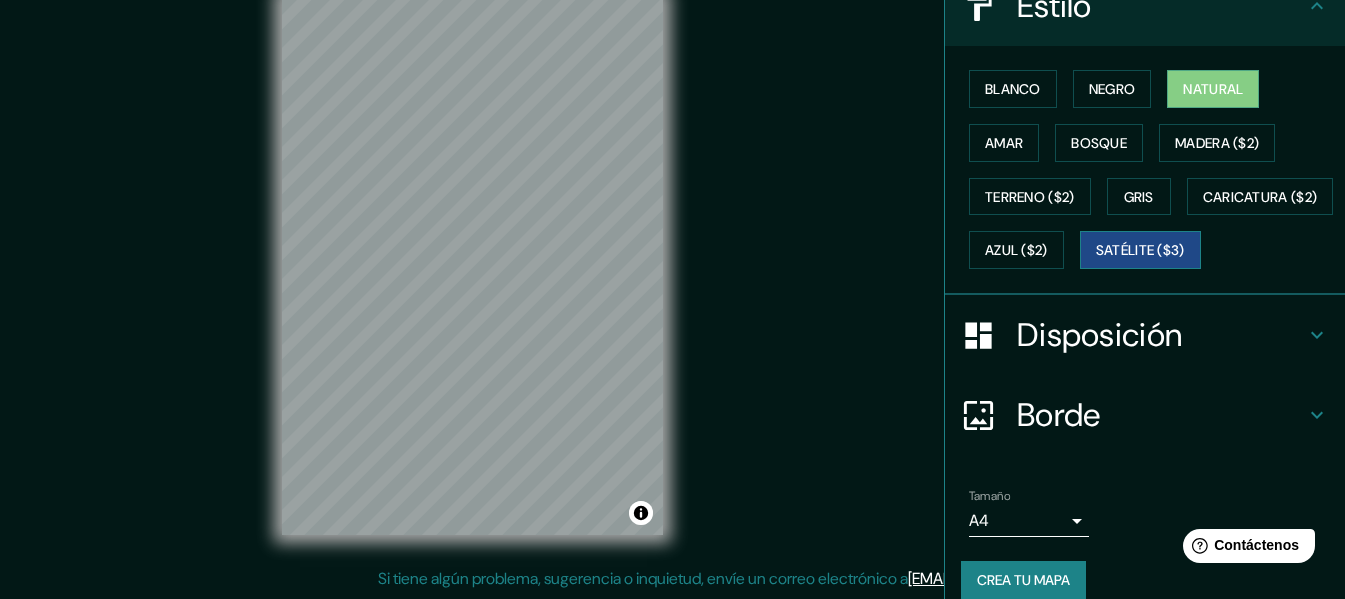 scroll, scrollTop: 337, scrollLeft: 0, axis: vertical 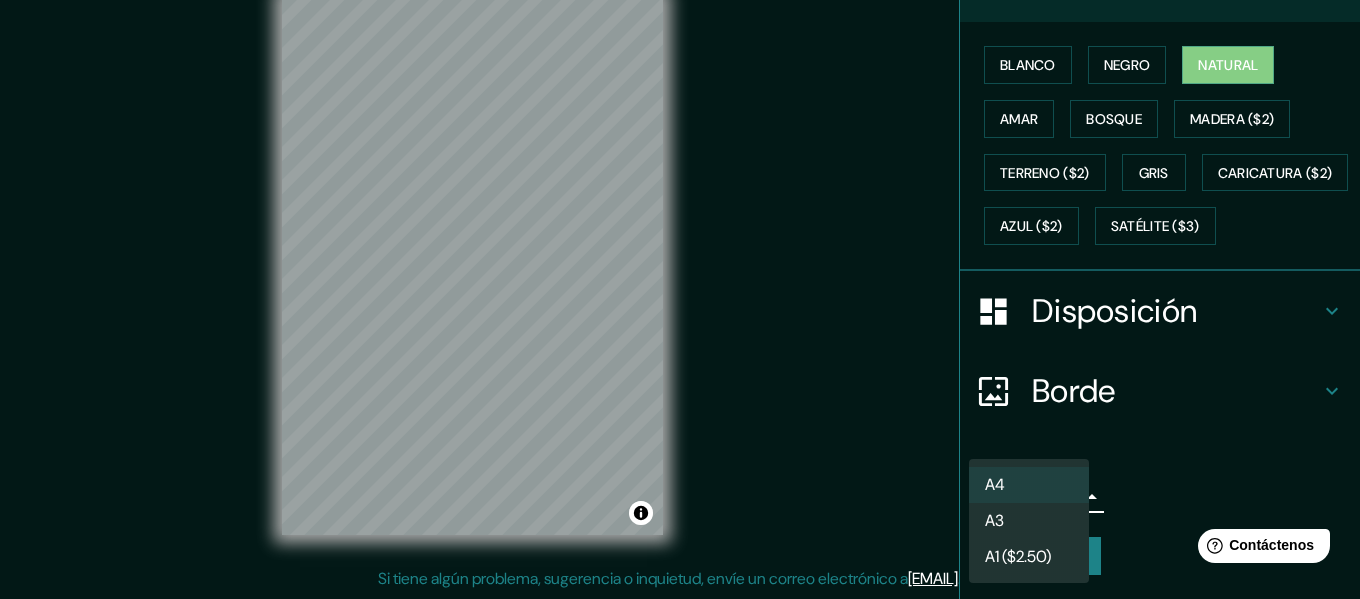 click on "Mappin Ubicación Patas Estilo Blanco Negro Natural Amar Bosque Madera ($2) Terreno ($2) Gris Caricatura ($2) Azul ($2) Satélite ($3) Disposición Borde Elige un borde.  Consejo  : puedes opacar las capas del marco para crear efectos geniales. Ninguno Simple Transparente Elegante Tamaño A4 single Crea tu mapa © Mapbox   © OpenStreetMap   Improve this map Si tiene algún problema, sugerencia o inquietud, envíe un correo electrónico a  [EMAIL]  .   . . Texto original Valora esta traducción Tu opinión servirá para ayudar a mejorar el Traductor de Google A4 A3 A1 ($2.50)" at bounding box center [680, 263] 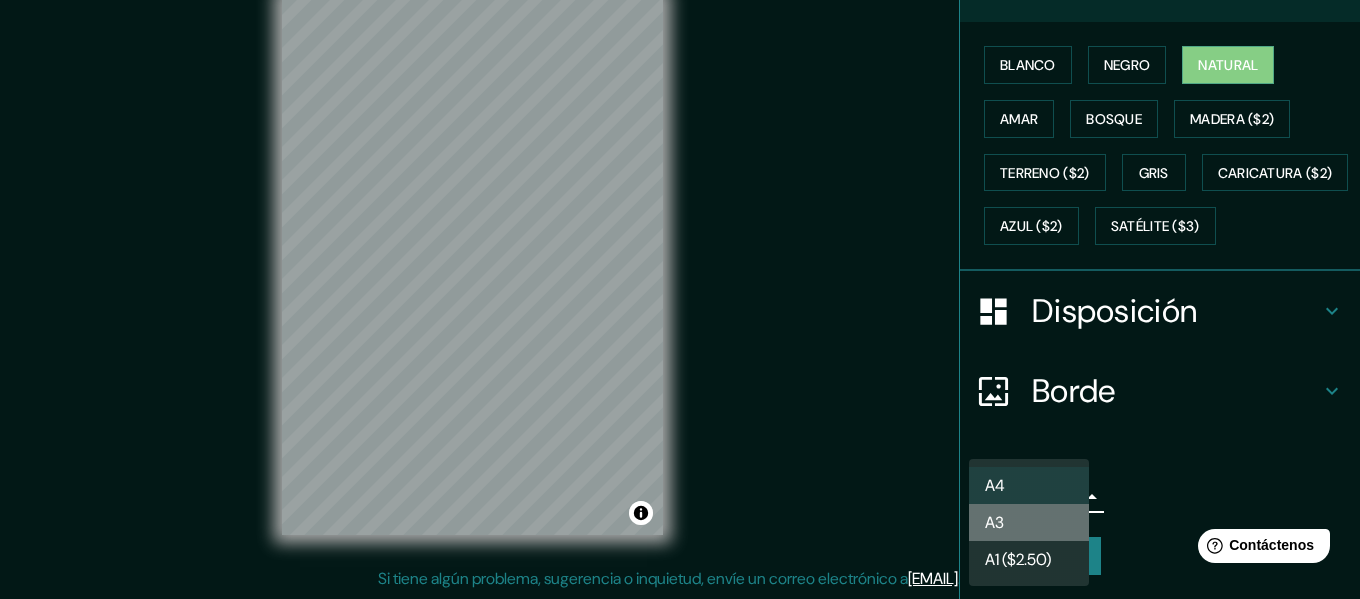 click on "A3" at bounding box center [1029, 522] 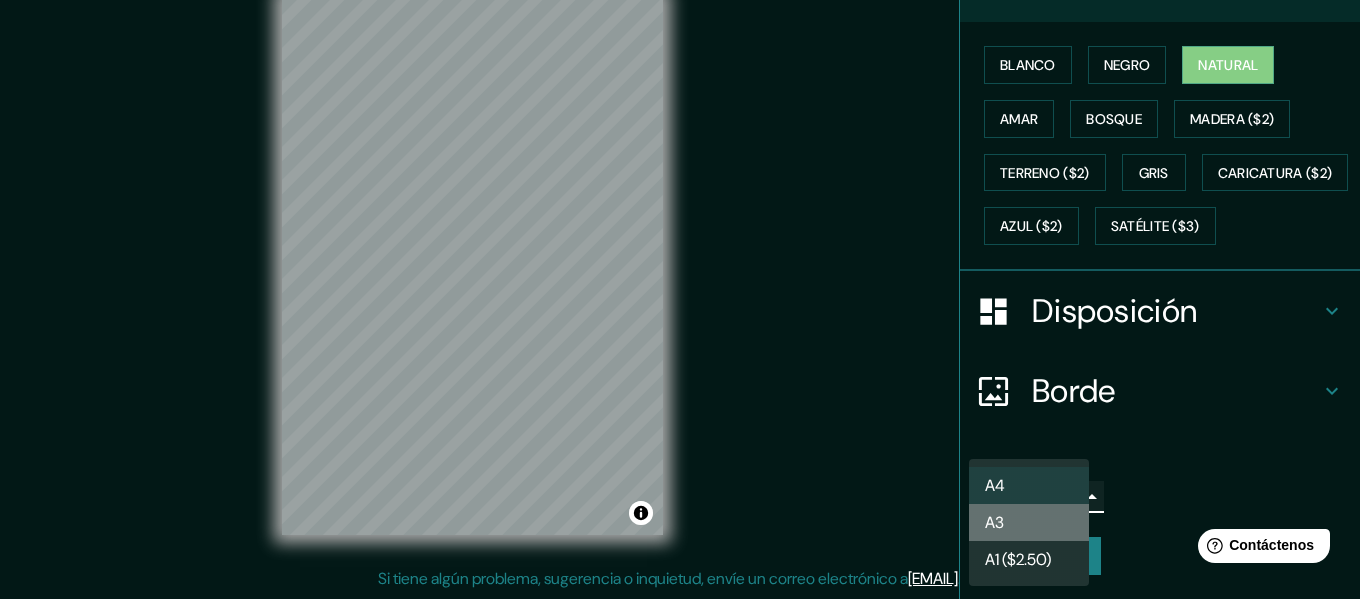 type on "a4" 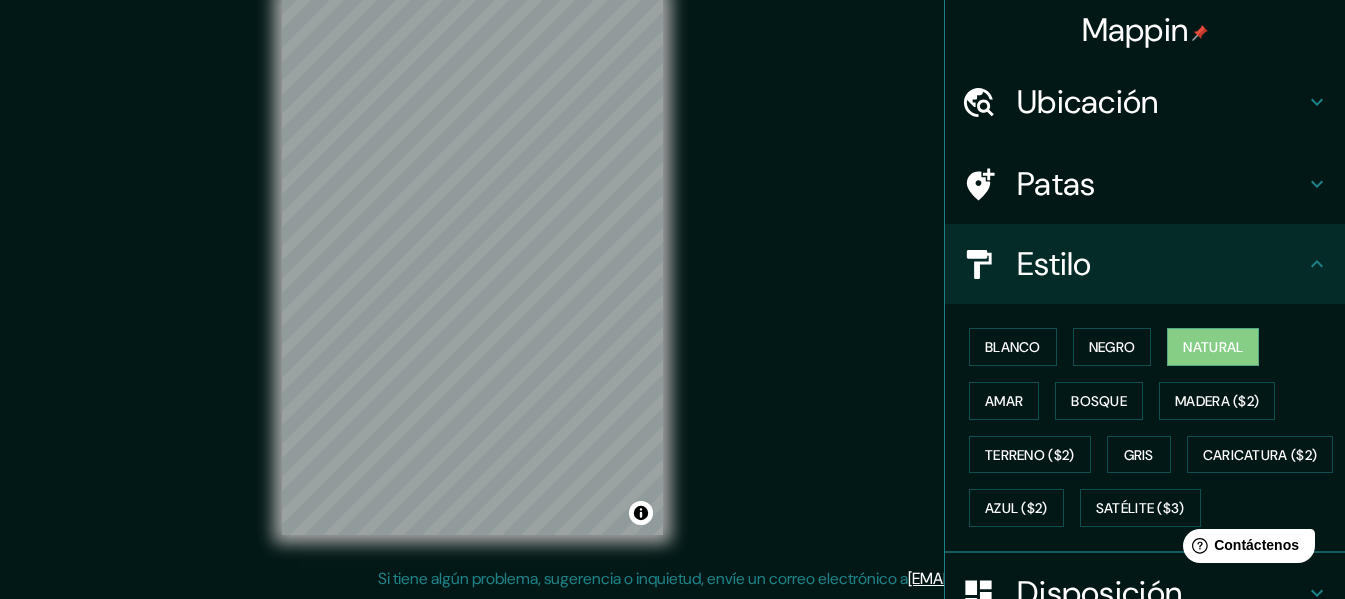 scroll, scrollTop: 0, scrollLeft: 0, axis: both 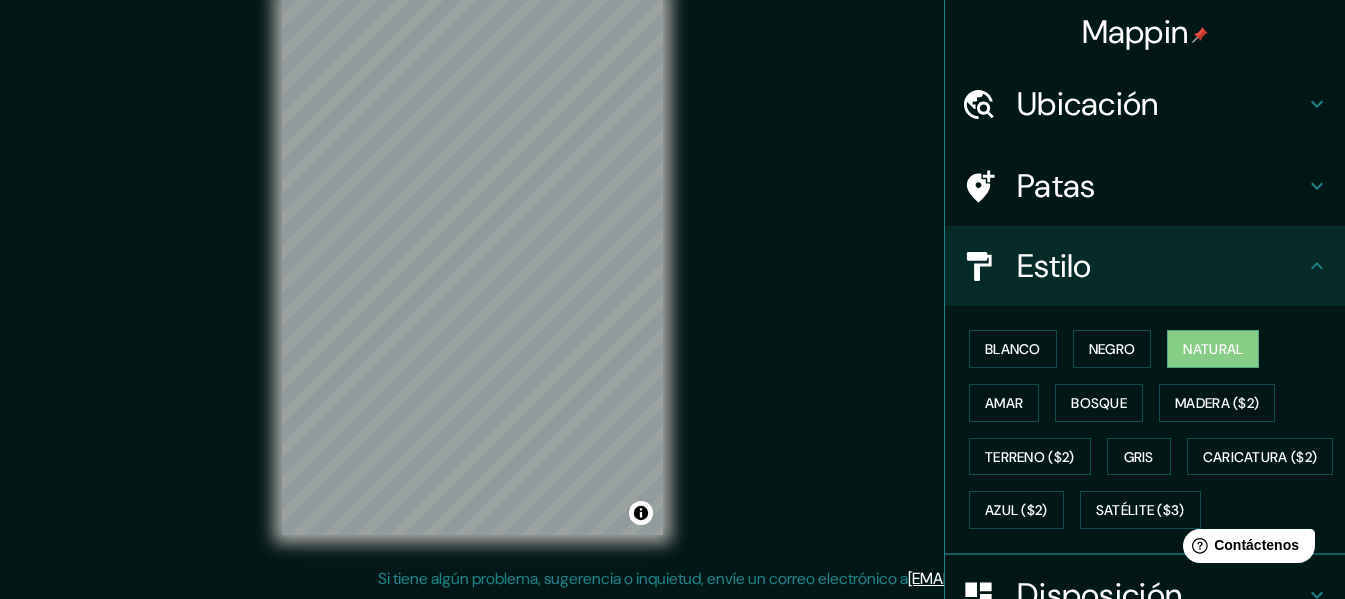 click on "Ubicación" at bounding box center [1088, 104] 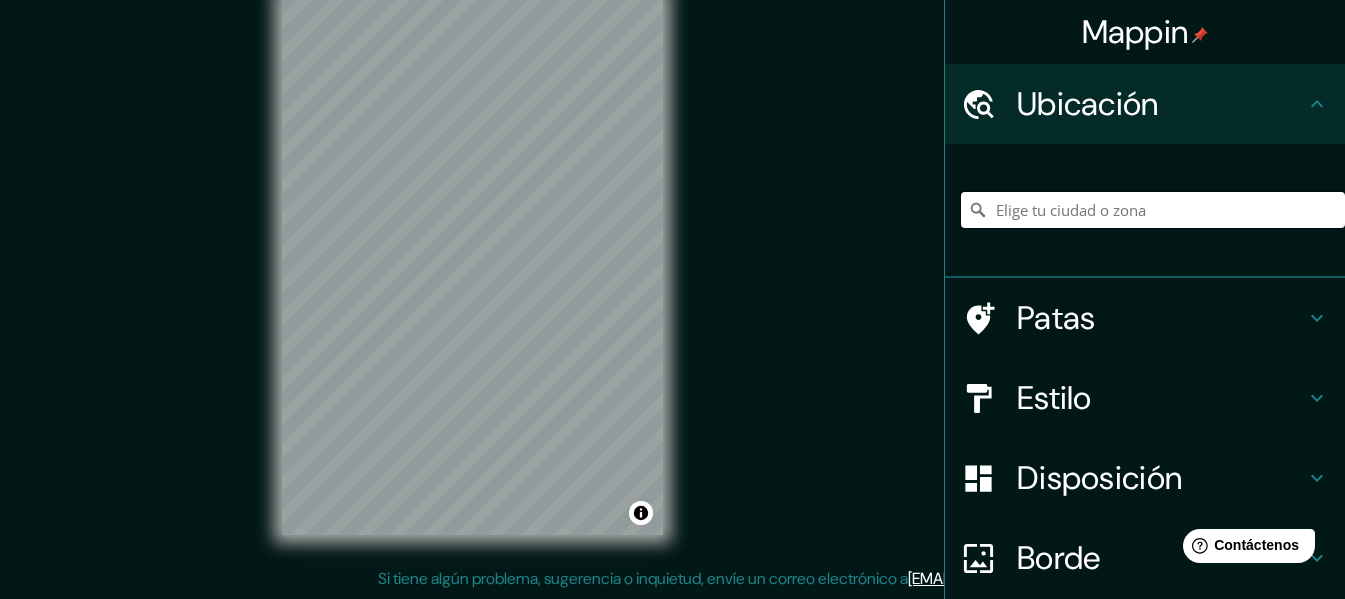 click at bounding box center (1153, 210) 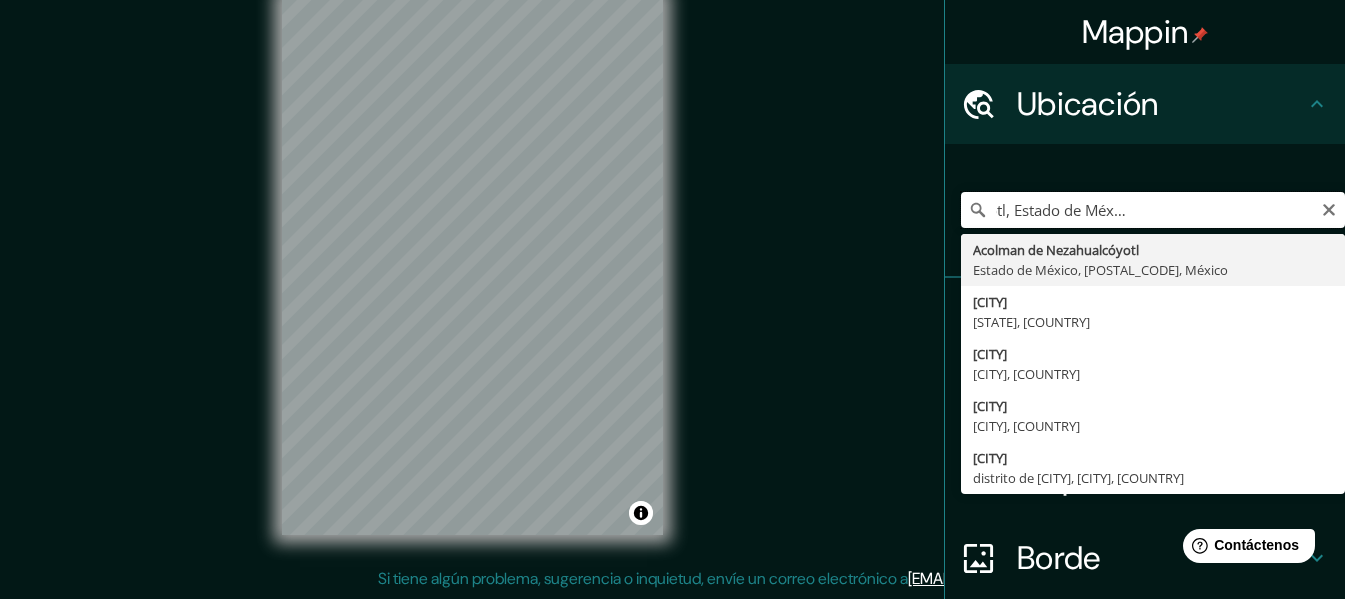 scroll, scrollTop: 0, scrollLeft: 0, axis: both 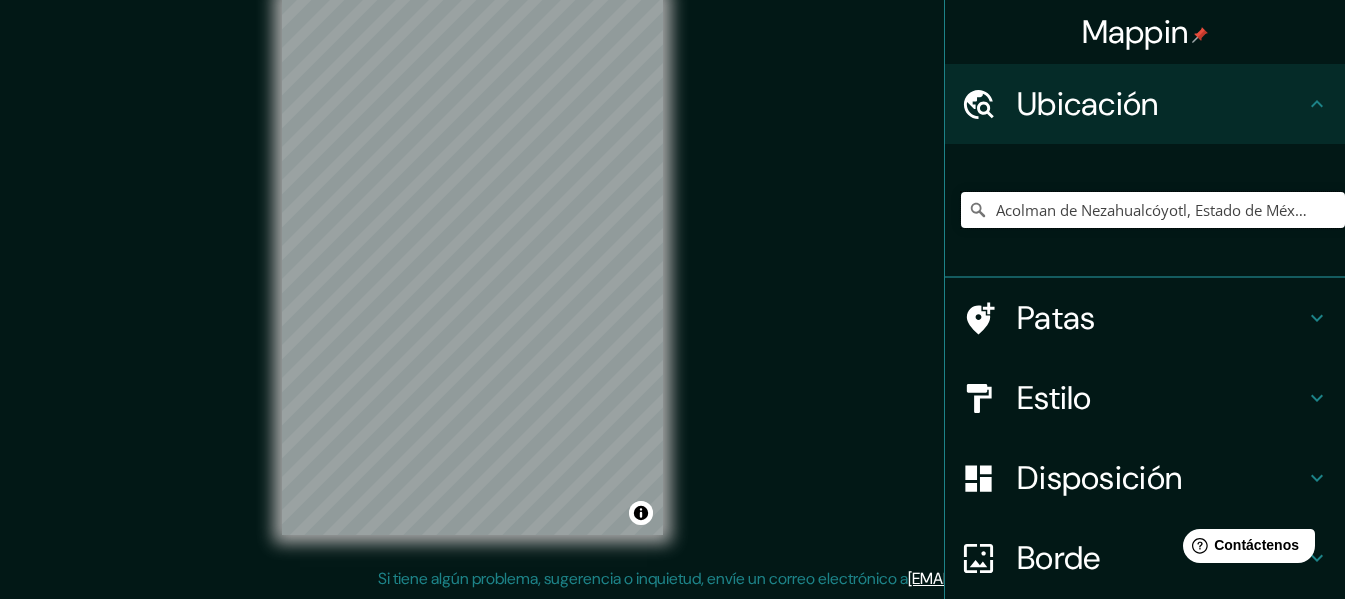 type on "Acolman de Nezahualcóyotl, Estado de México, [POSTAL_CODE], México" 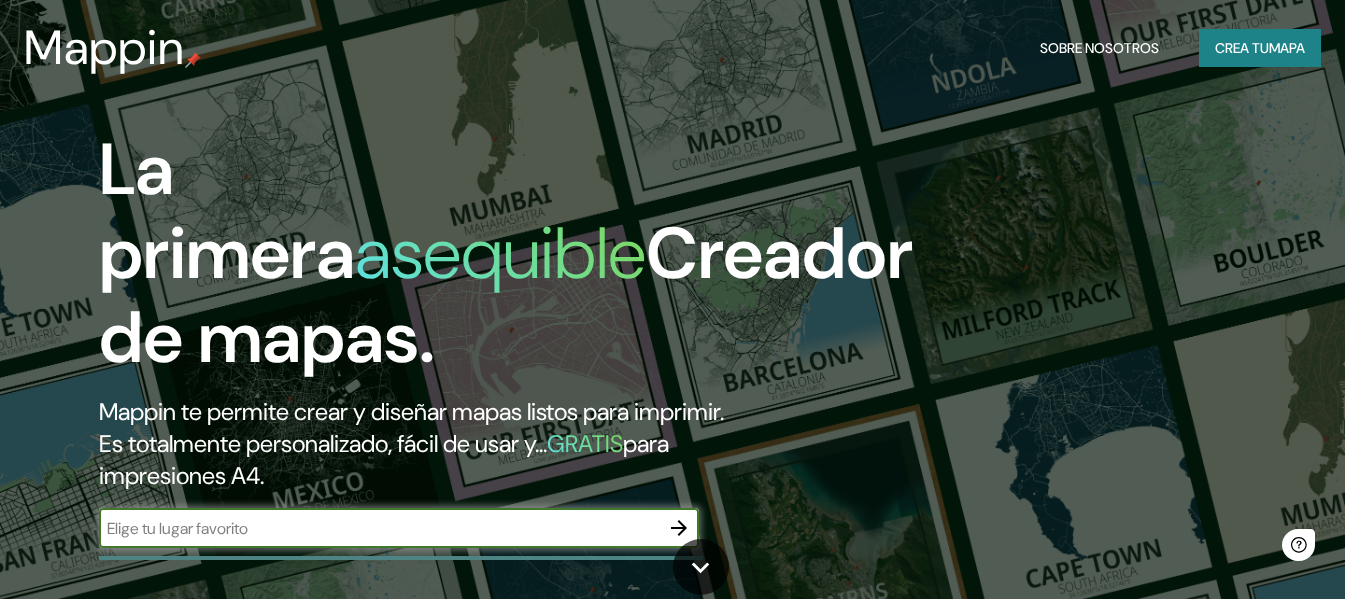 scroll, scrollTop: 0, scrollLeft: 0, axis: both 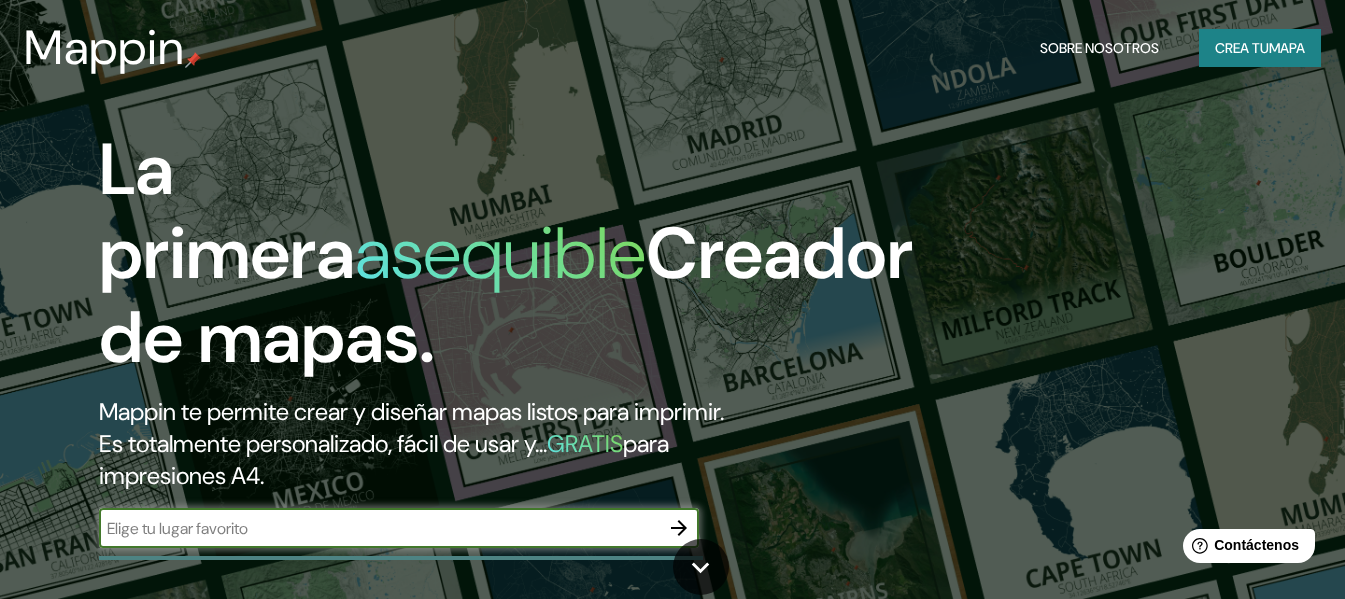 click at bounding box center (379, 528) 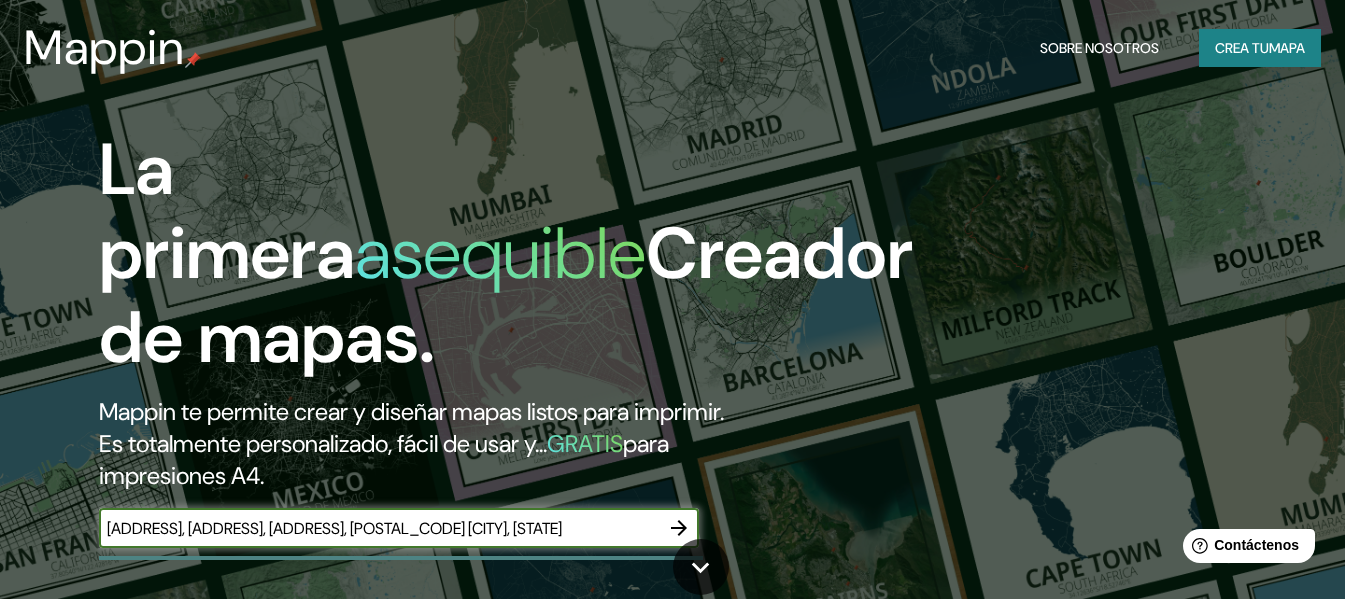 scroll, scrollTop: 0, scrollLeft: 68, axis: horizontal 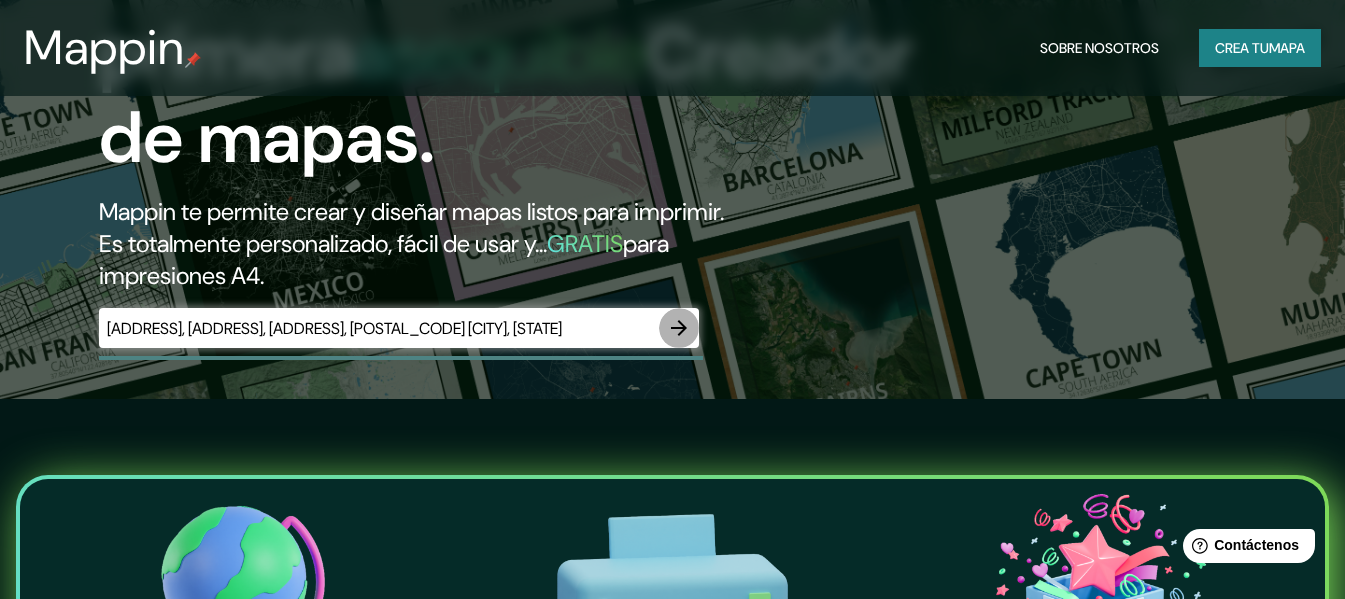 click at bounding box center [679, 328] 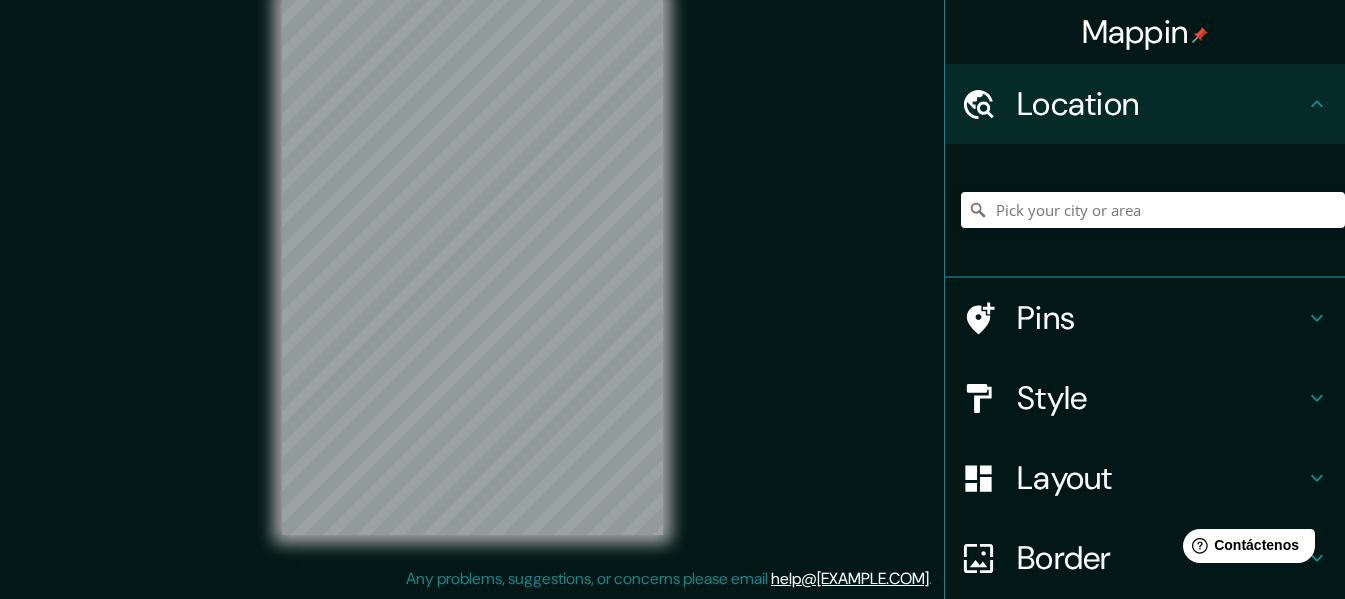 scroll, scrollTop: 0, scrollLeft: 0, axis: both 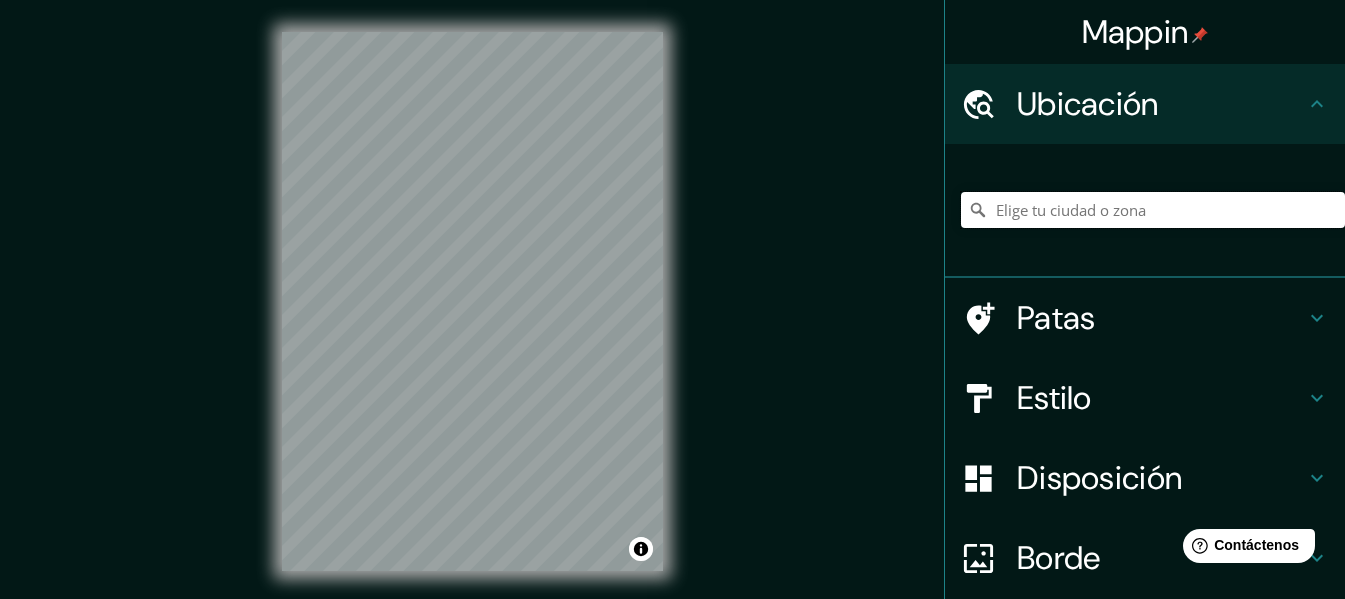 click at bounding box center (1153, 210) 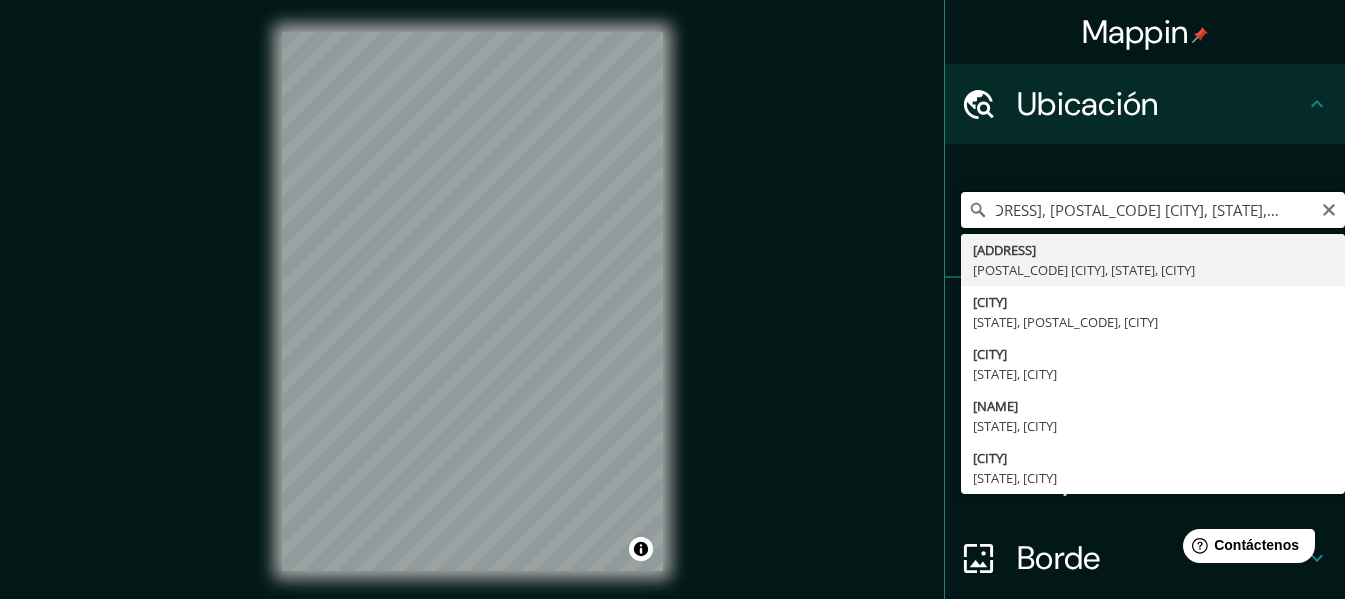 scroll, scrollTop: 0, scrollLeft: 0, axis: both 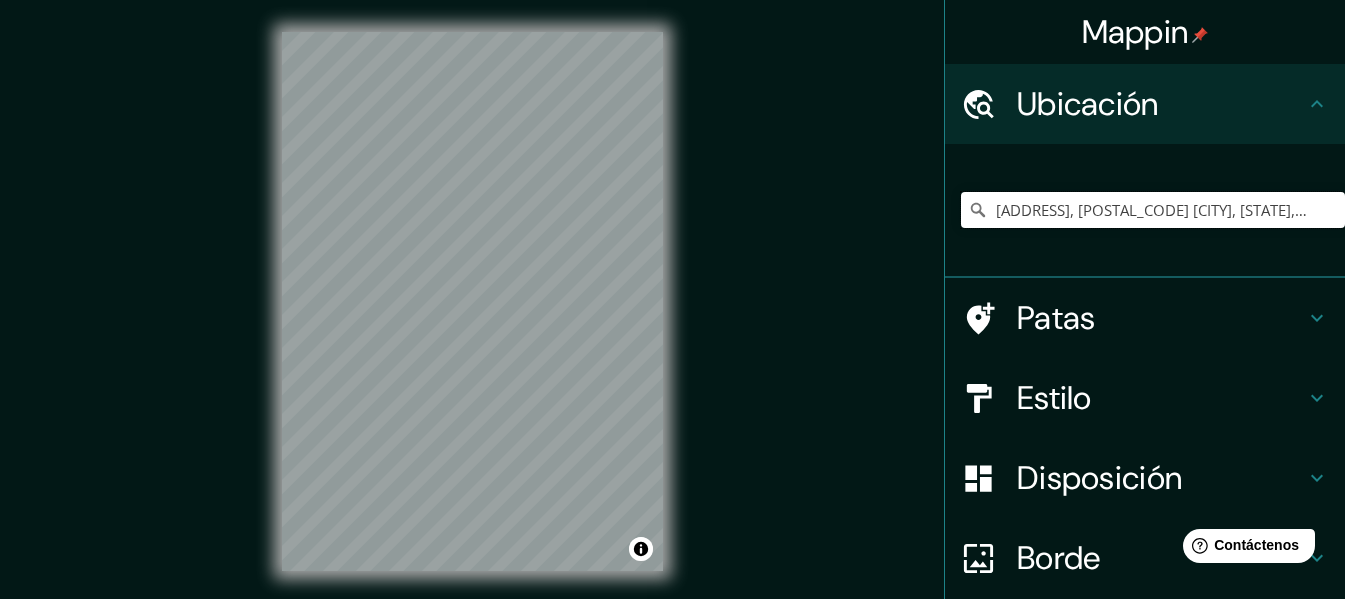 type on "Calzada De Los Agustinos, 55870 Acolman de Nezahualcóyotl, Estado de México, México" 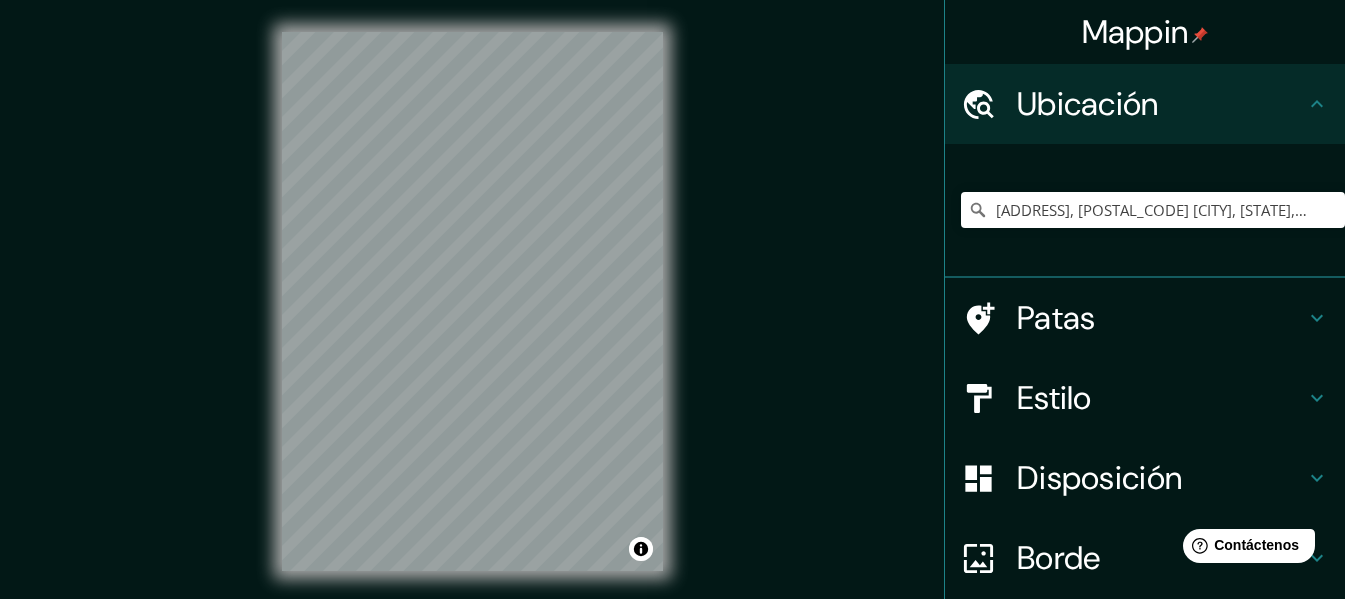 click on "Estilo" at bounding box center (1145, 398) 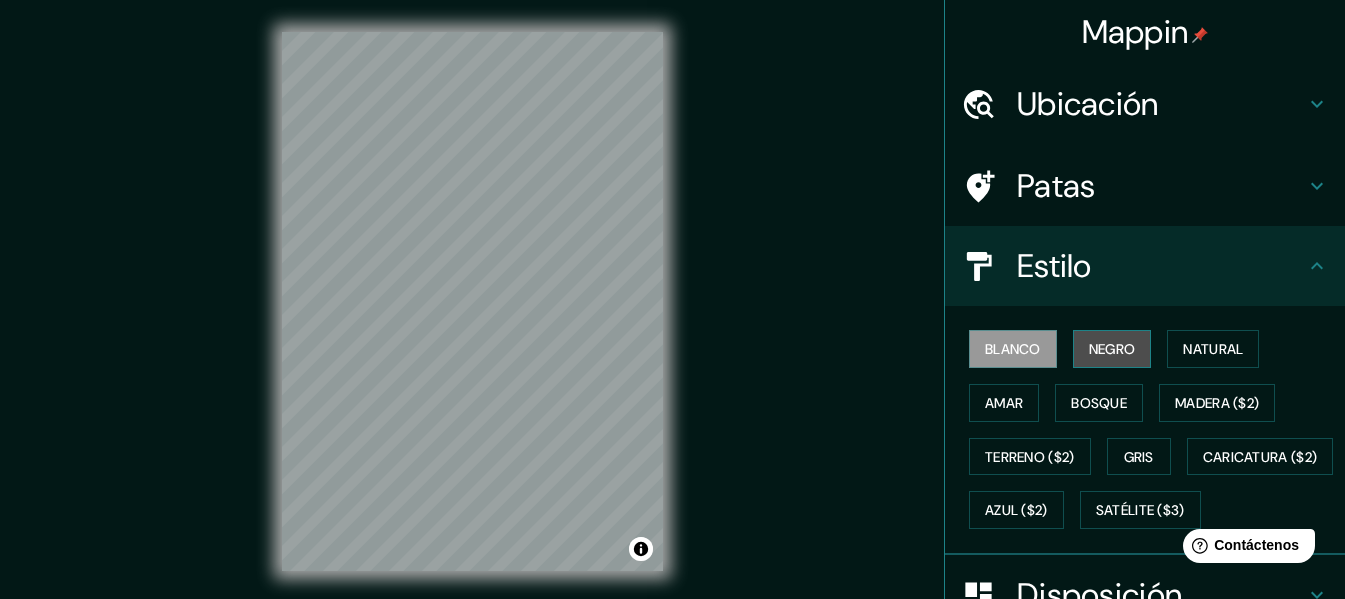 click on "Negro" at bounding box center [1112, 349] 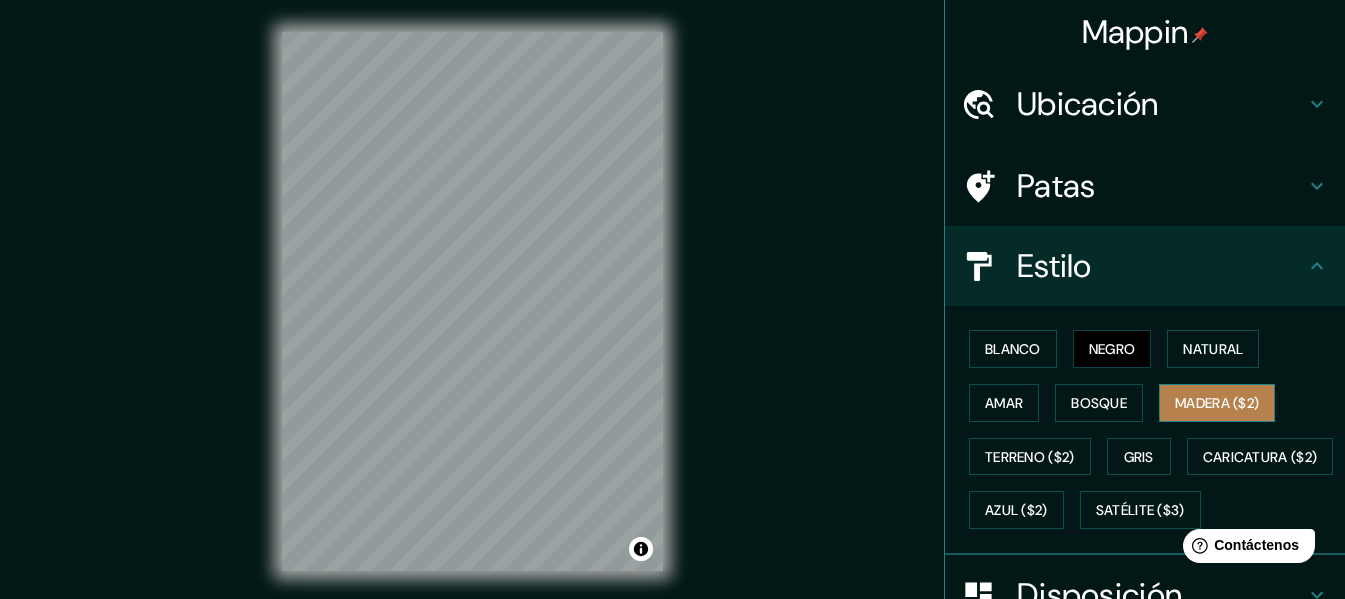 click on "Madera ($2)" at bounding box center (1217, 403) 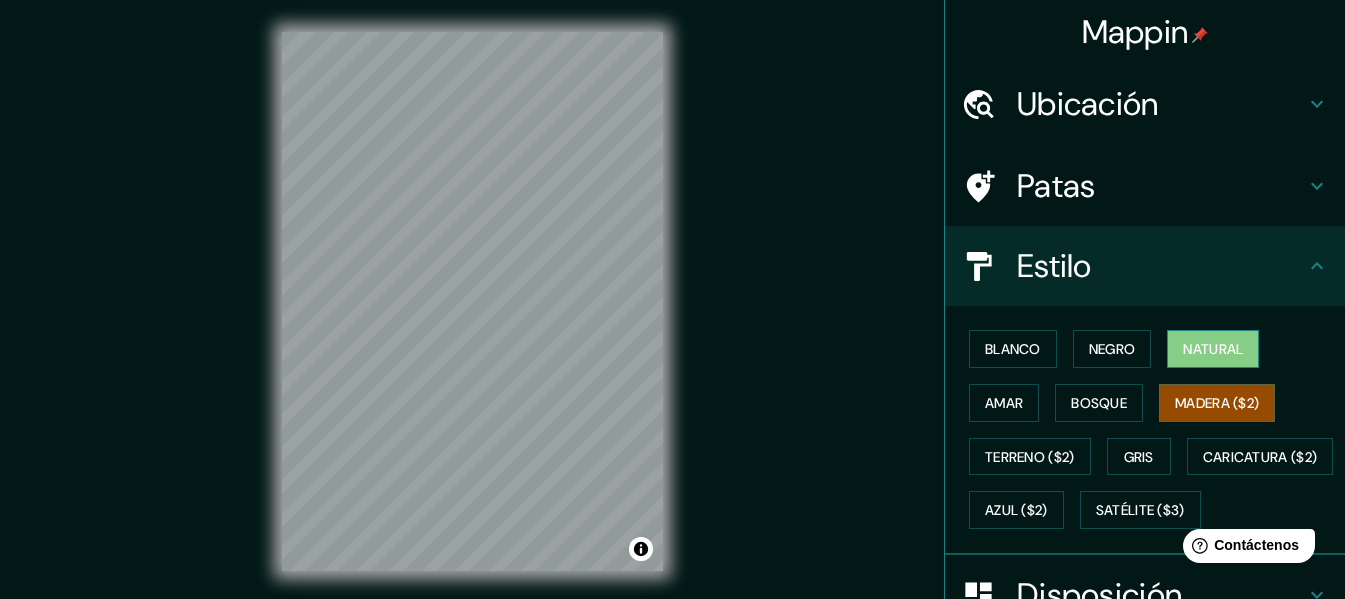 click on "Natural" at bounding box center [1213, 349] 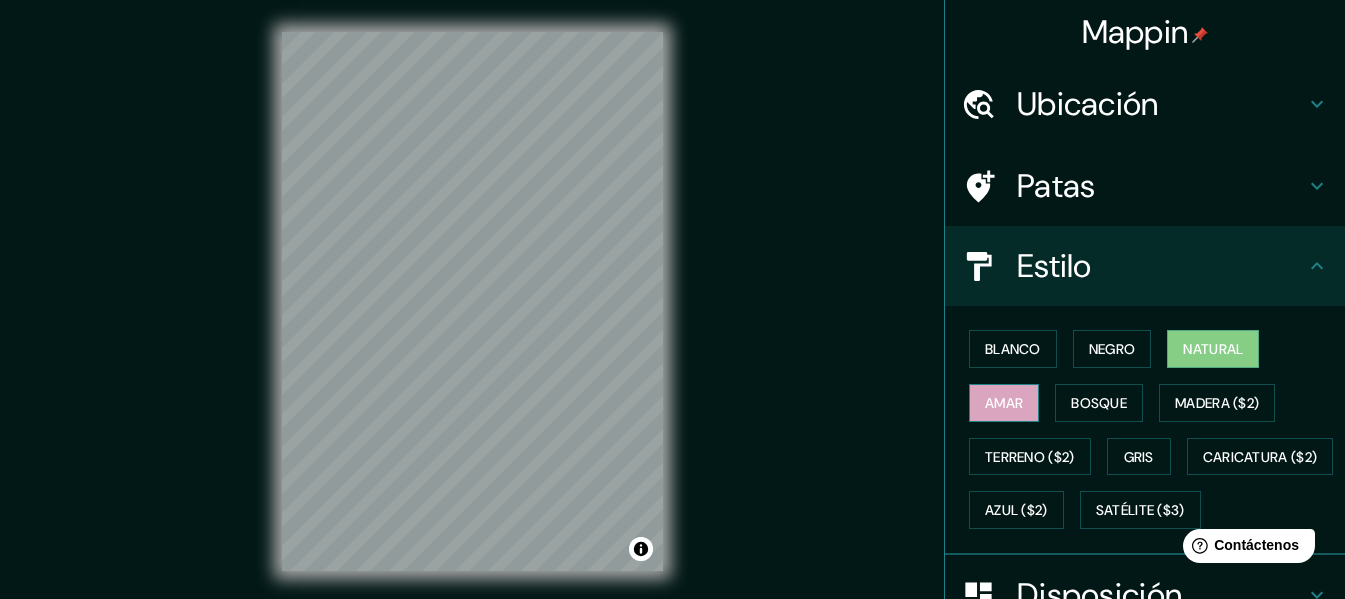 click on "Amar" at bounding box center (1004, 403) 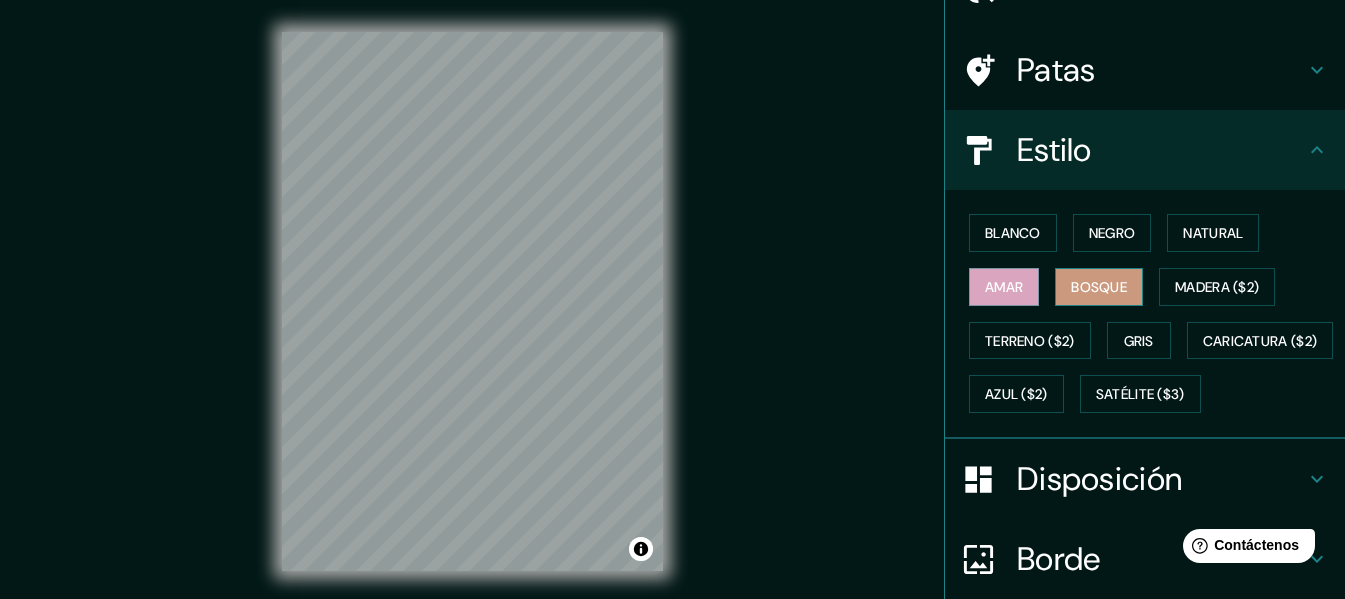 scroll, scrollTop: 100, scrollLeft: 0, axis: vertical 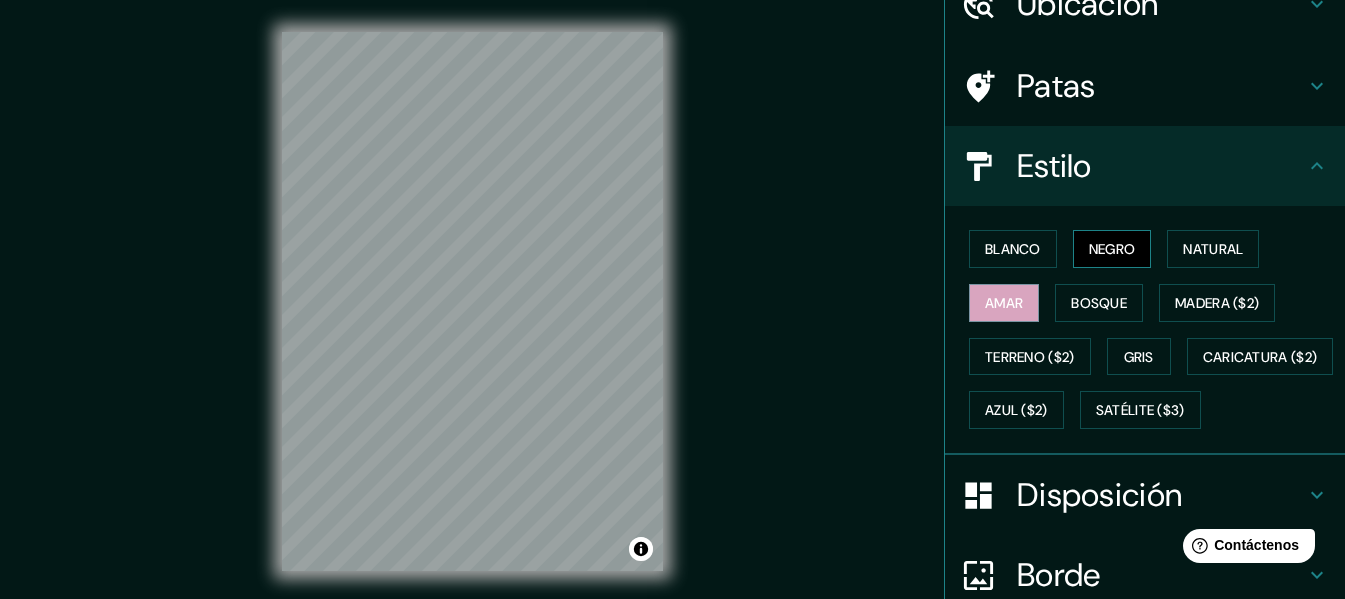 click on "Negro" at bounding box center [1112, 249] 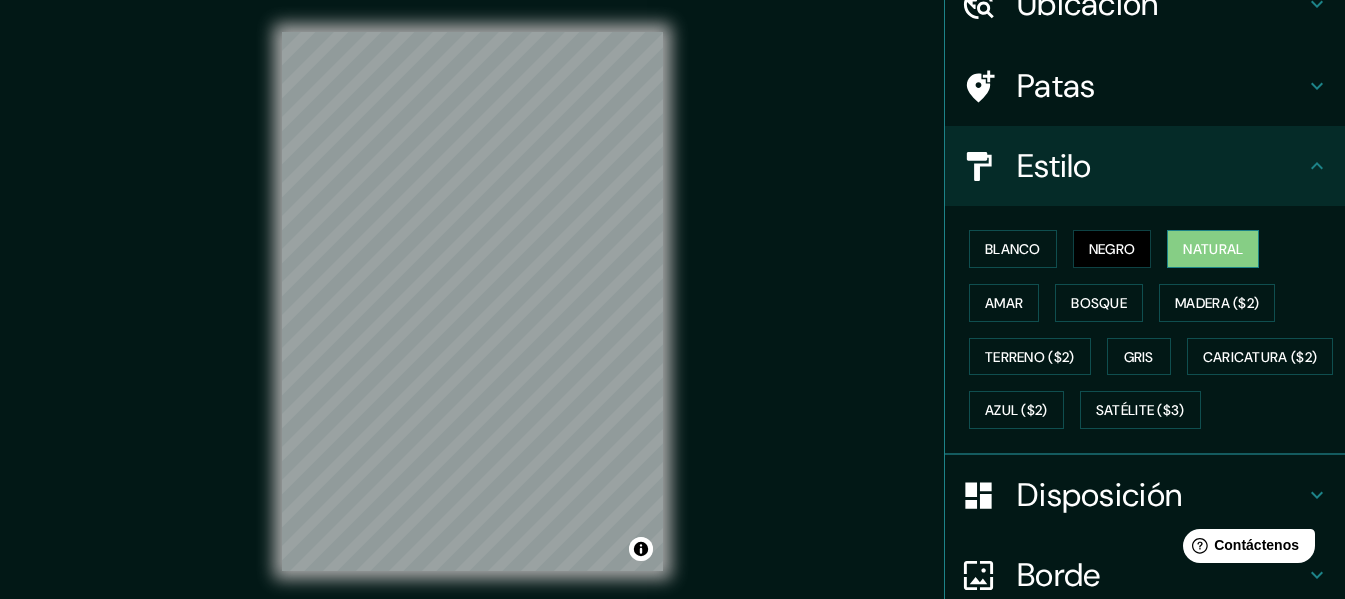 click on "Natural" at bounding box center [1213, 249] 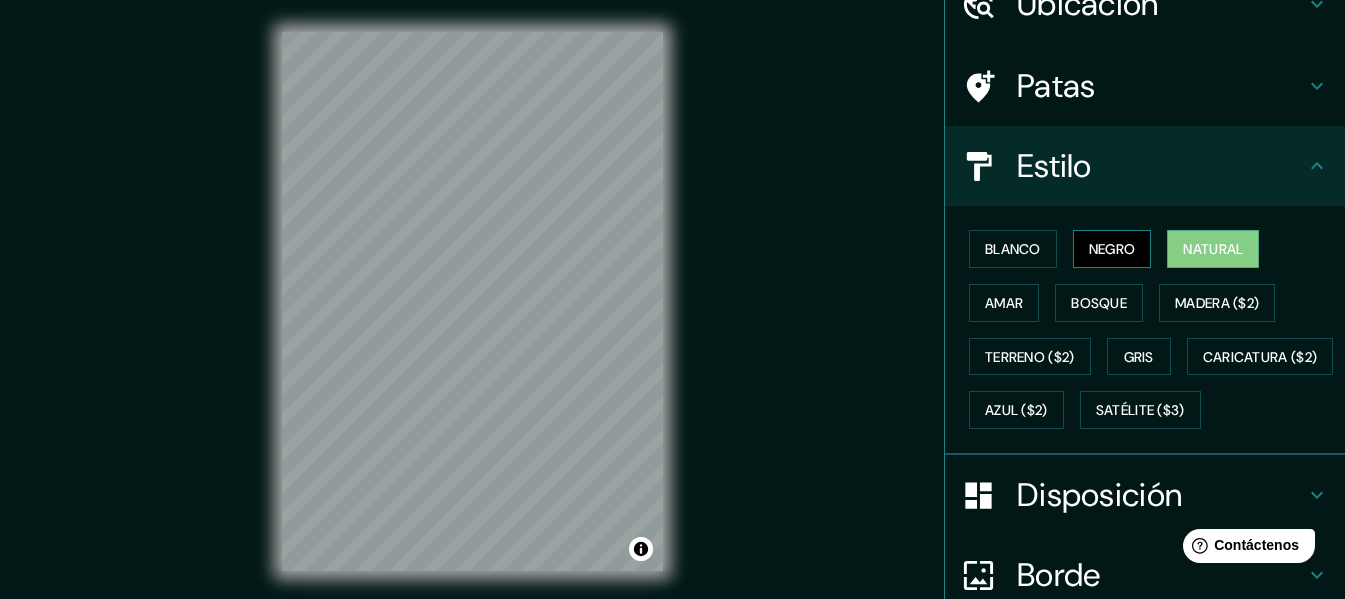 click on "Negro" at bounding box center (1112, 249) 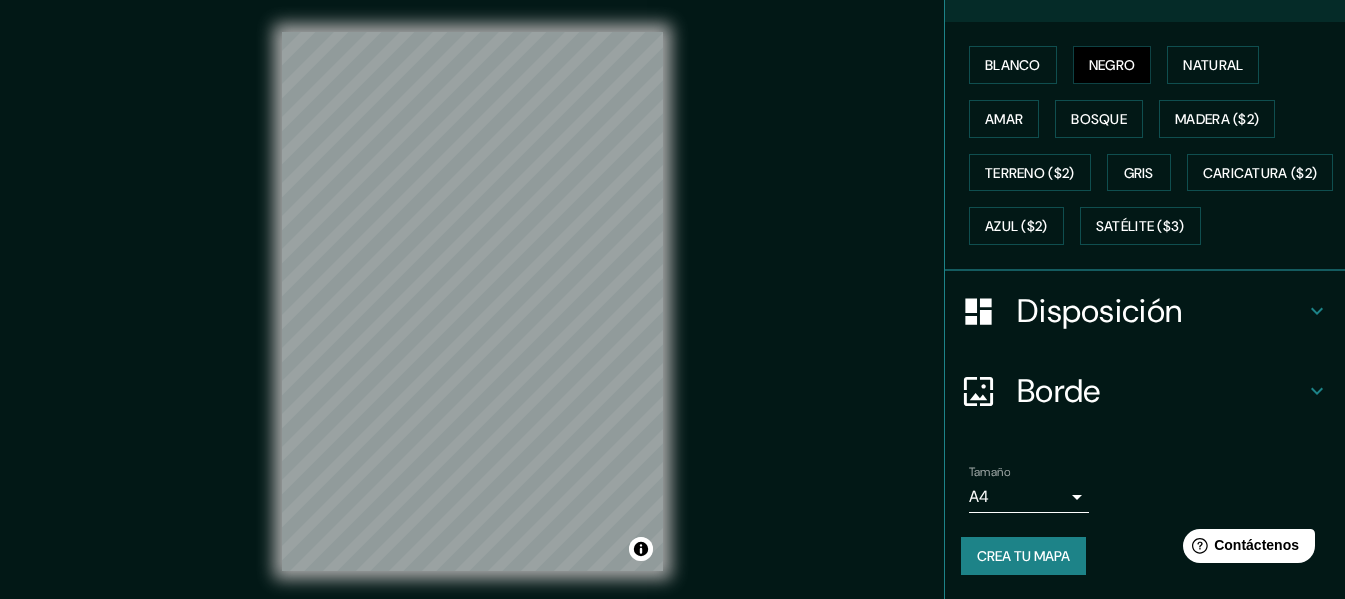 scroll, scrollTop: 337, scrollLeft: 0, axis: vertical 